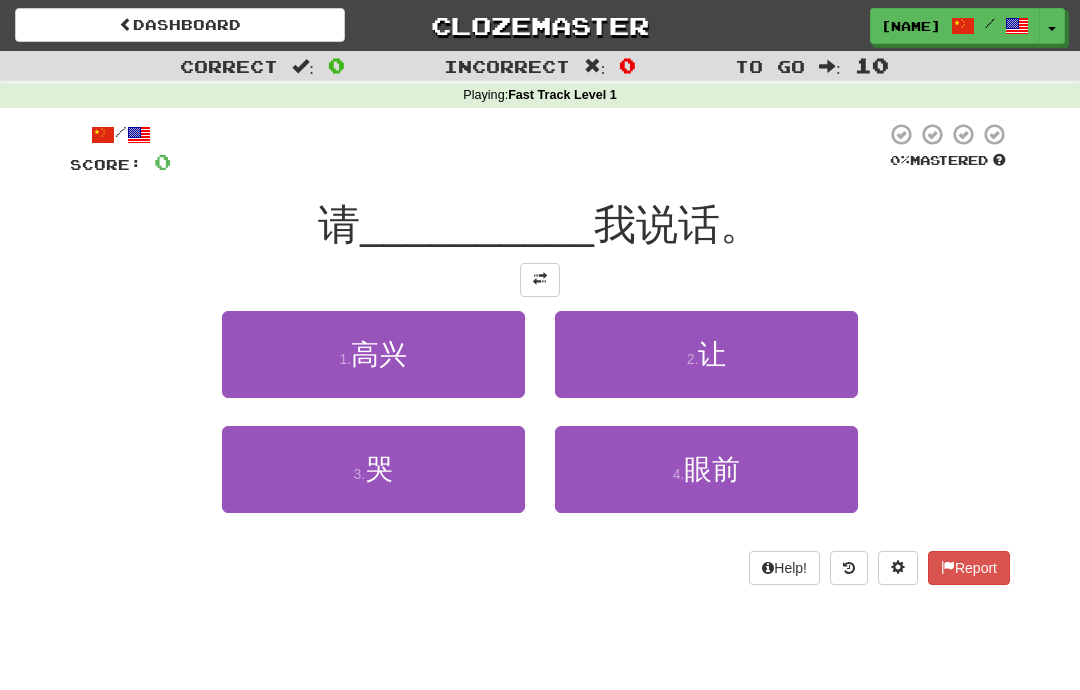 scroll, scrollTop: 120, scrollLeft: 0, axis: vertical 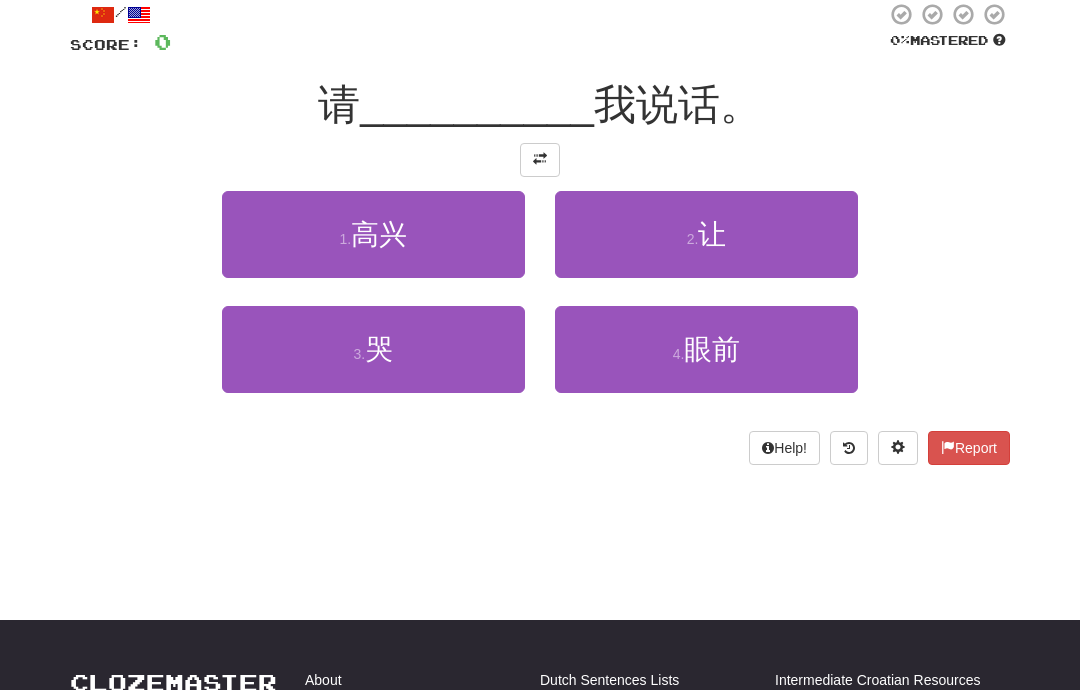 click on "4 .  眼前" at bounding box center [706, 349] 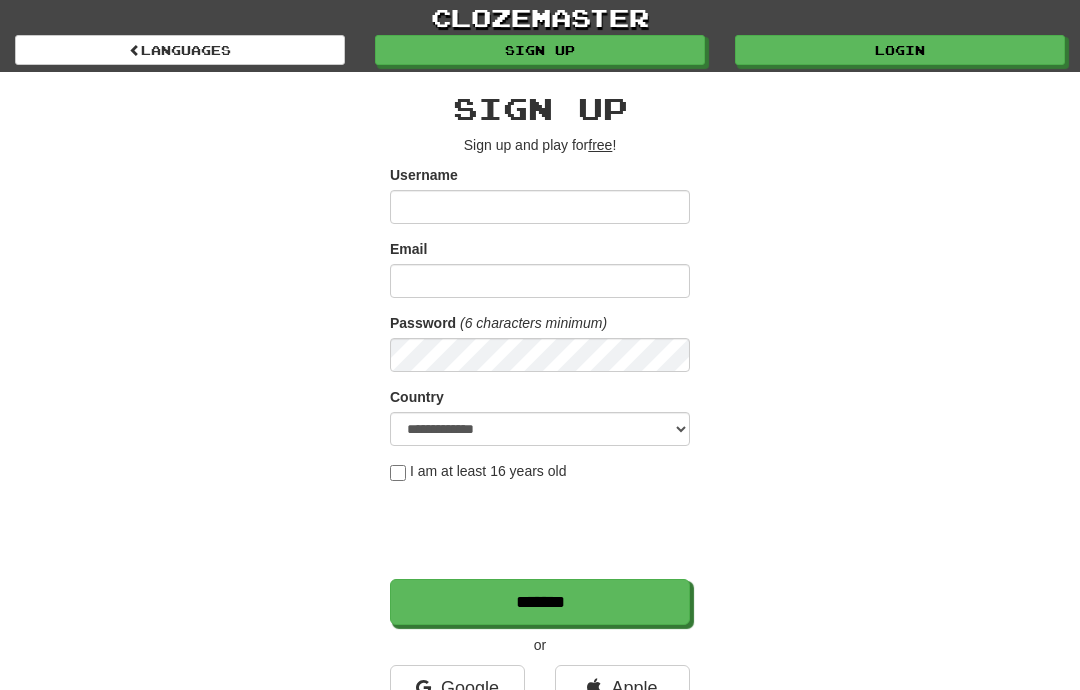 scroll, scrollTop: 120, scrollLeft: 0, axis: vertical 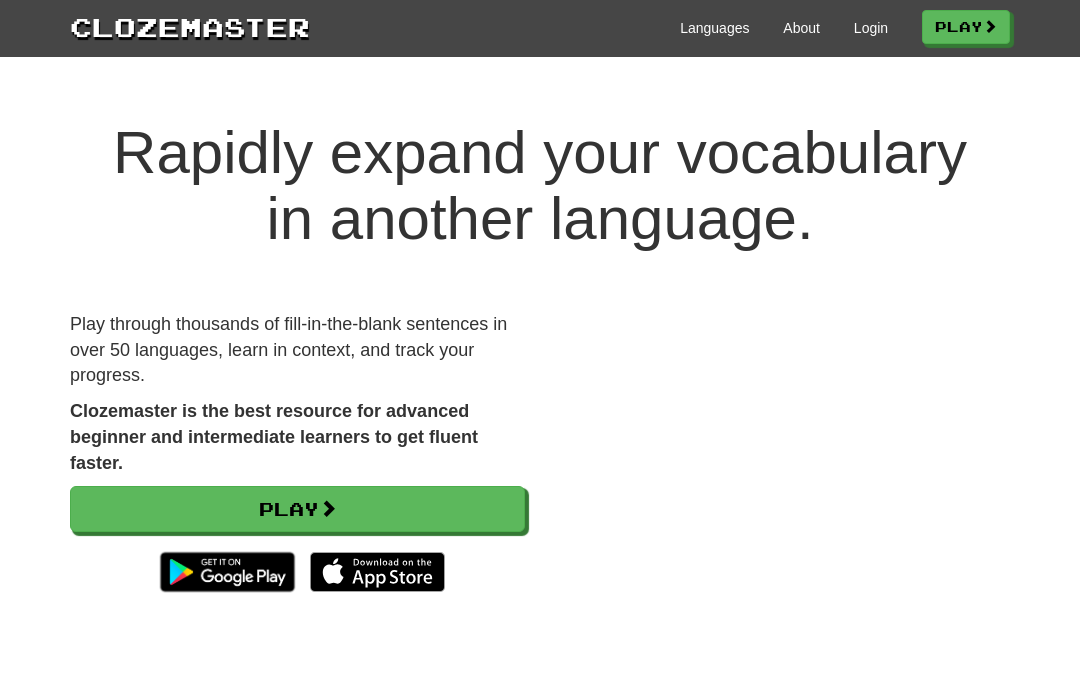 click on "Login" at bounding box center (871, 28) 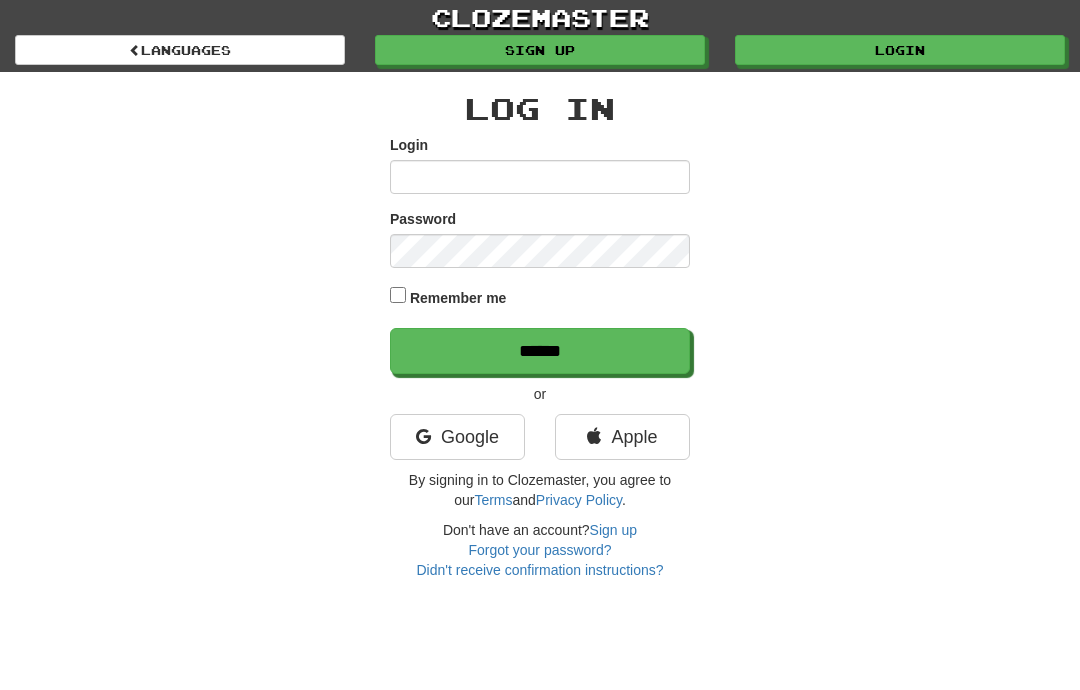 scroll, scrollTop: 0, scrollLeft: 0, axis: both 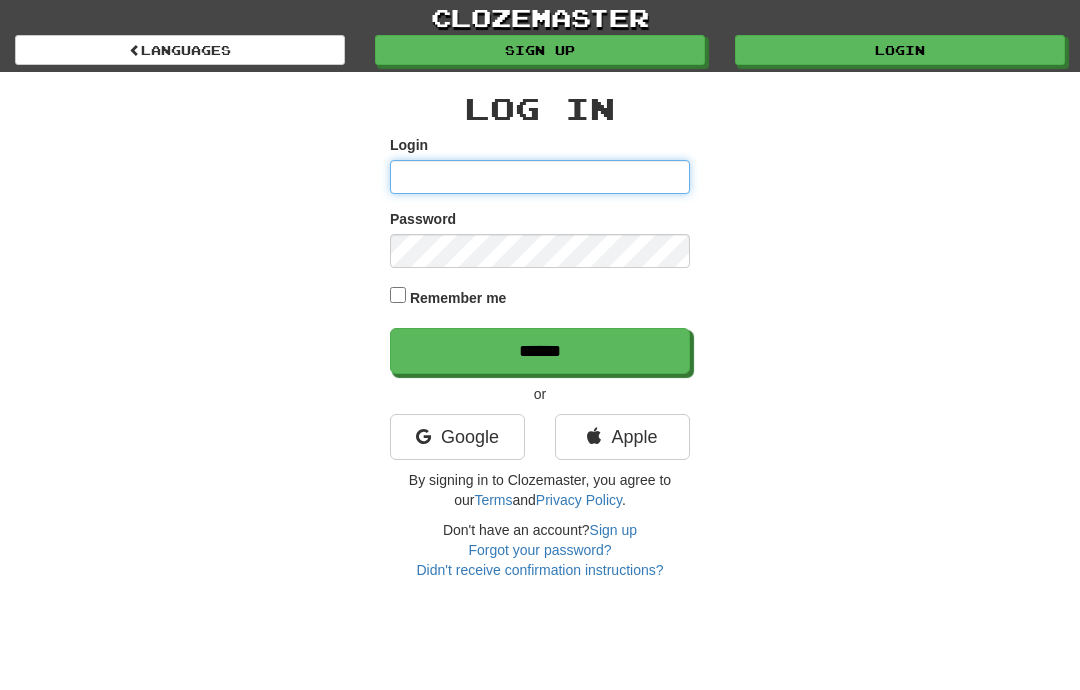 type on "*****" 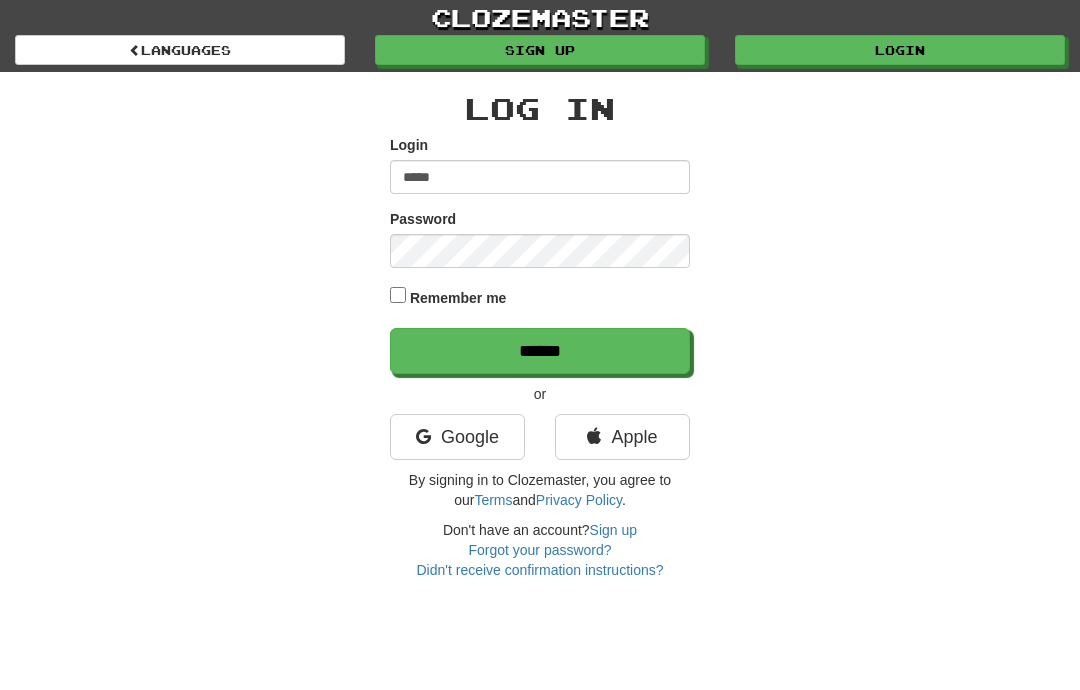click on "******" at bounding box center [540, 351] 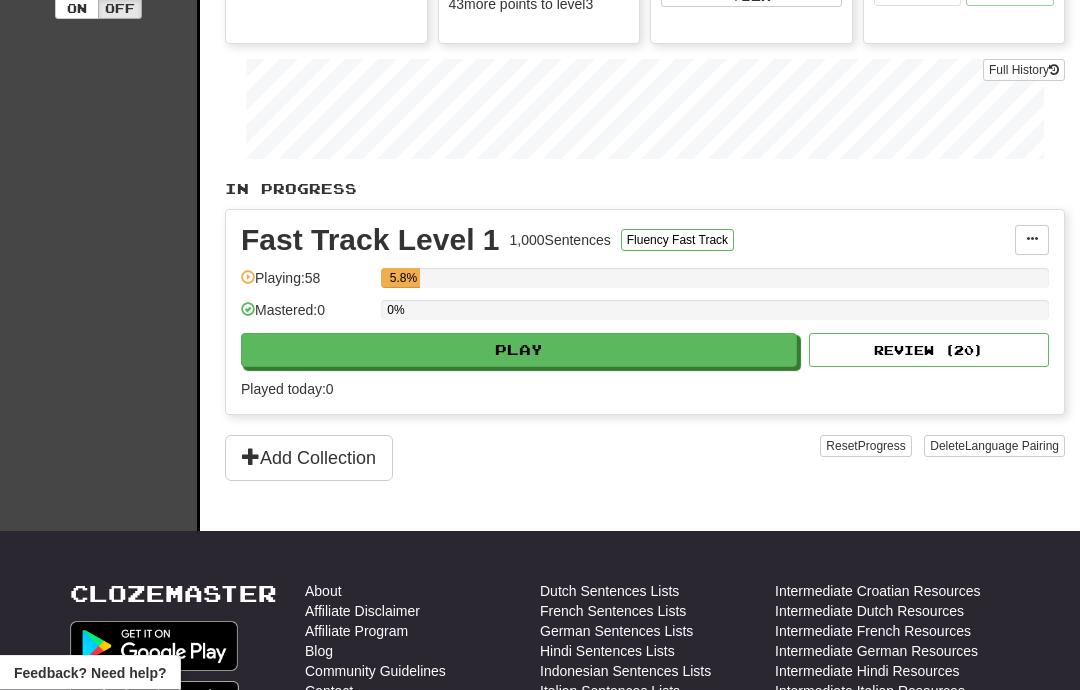 scroll, scrollTop: 287, scrollLeft: 0, axis: vertical 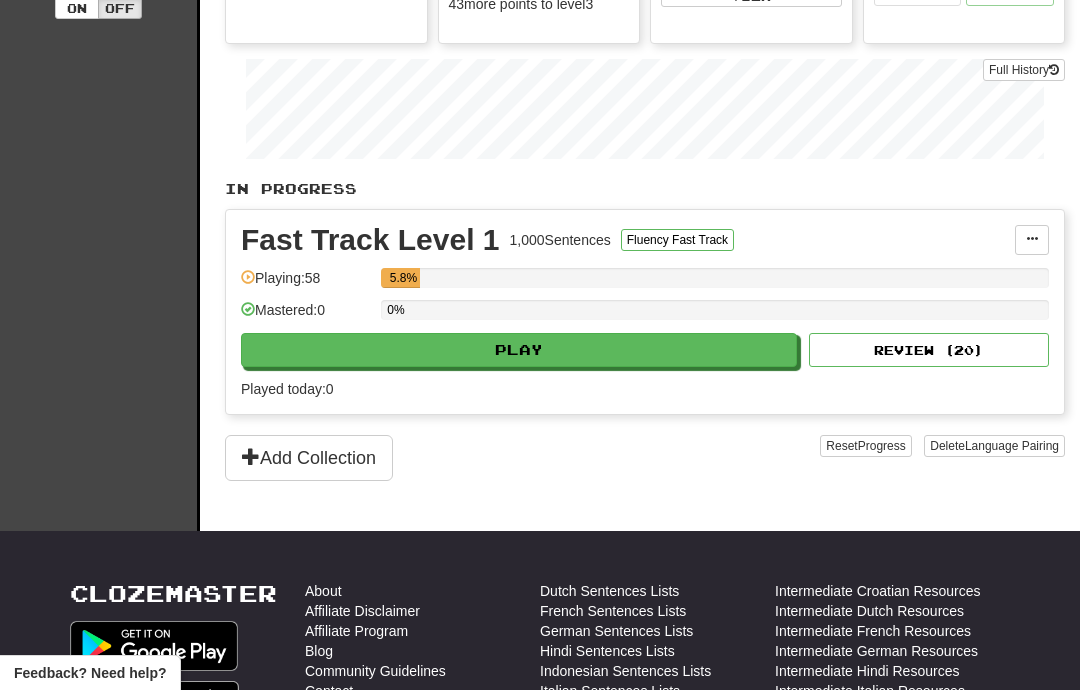 click on "Play" at bounding box center (519, 350) 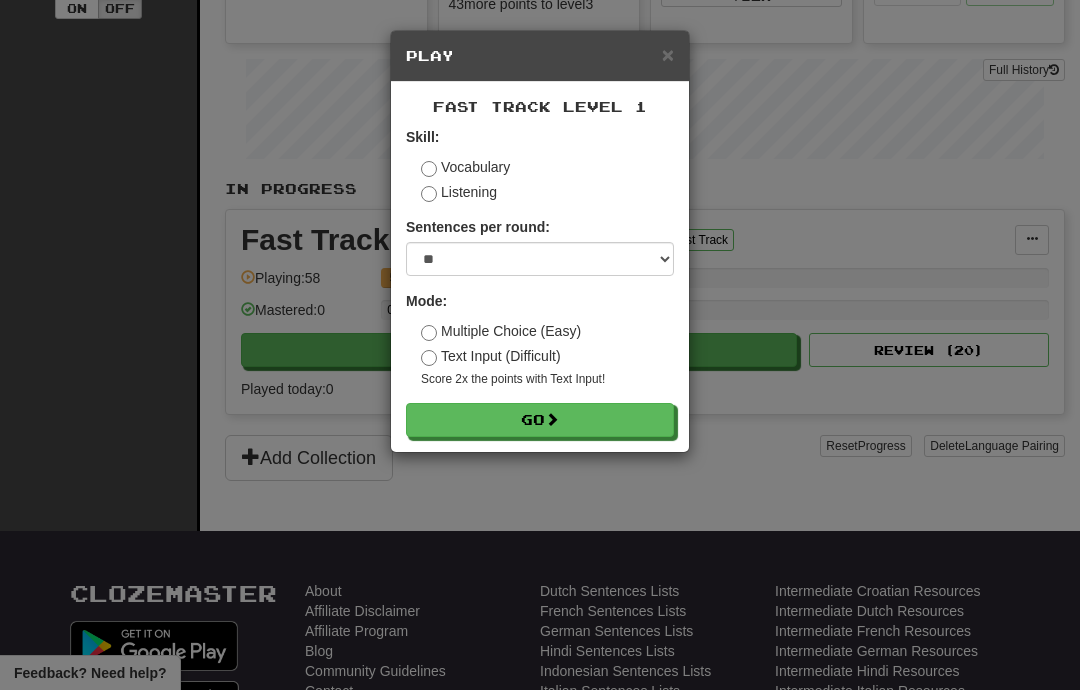 click on "Go" at bounding box center (540, 420) 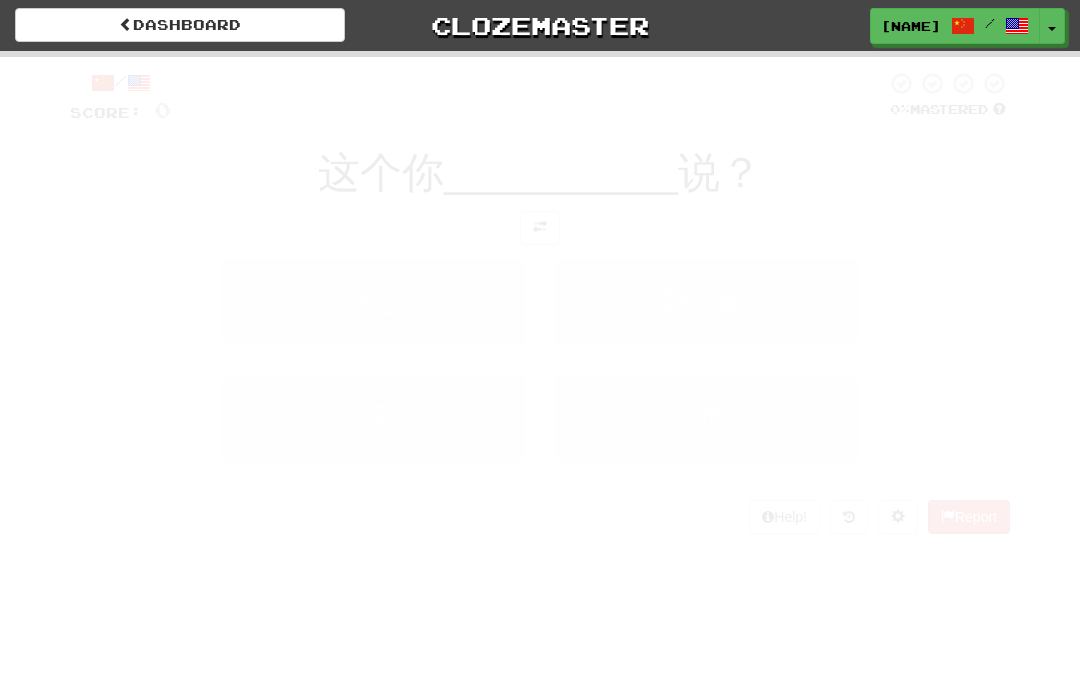 scroll, scrollTop: 0, scrollLeft: 0, axis: both 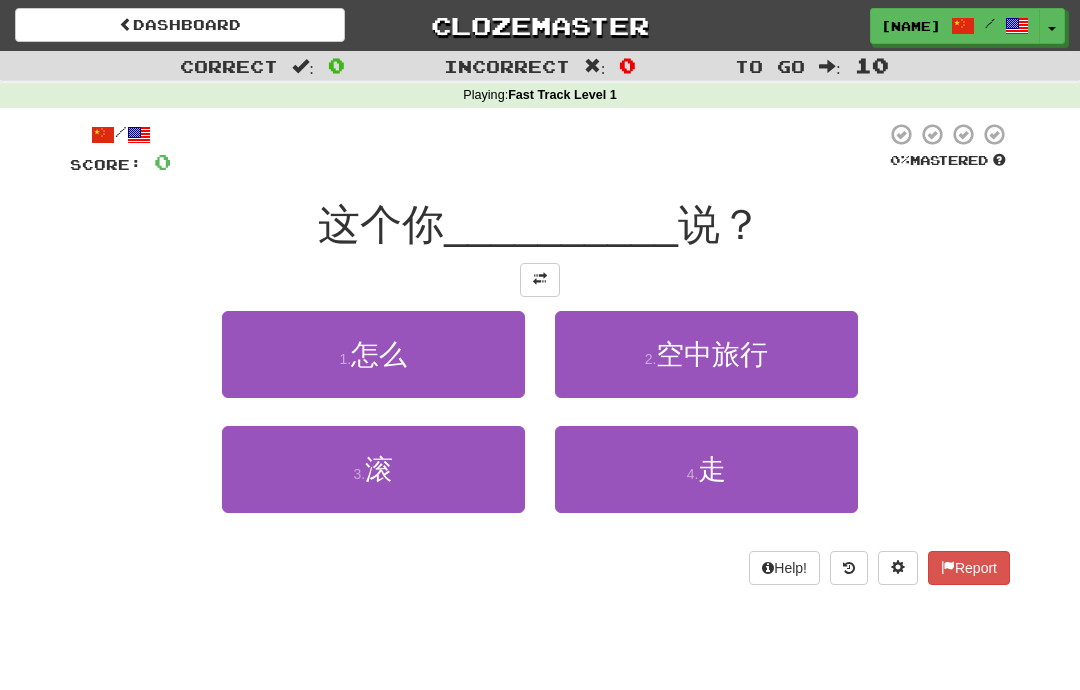 click on "1 .  怎么" at bounding box center [373, 354] 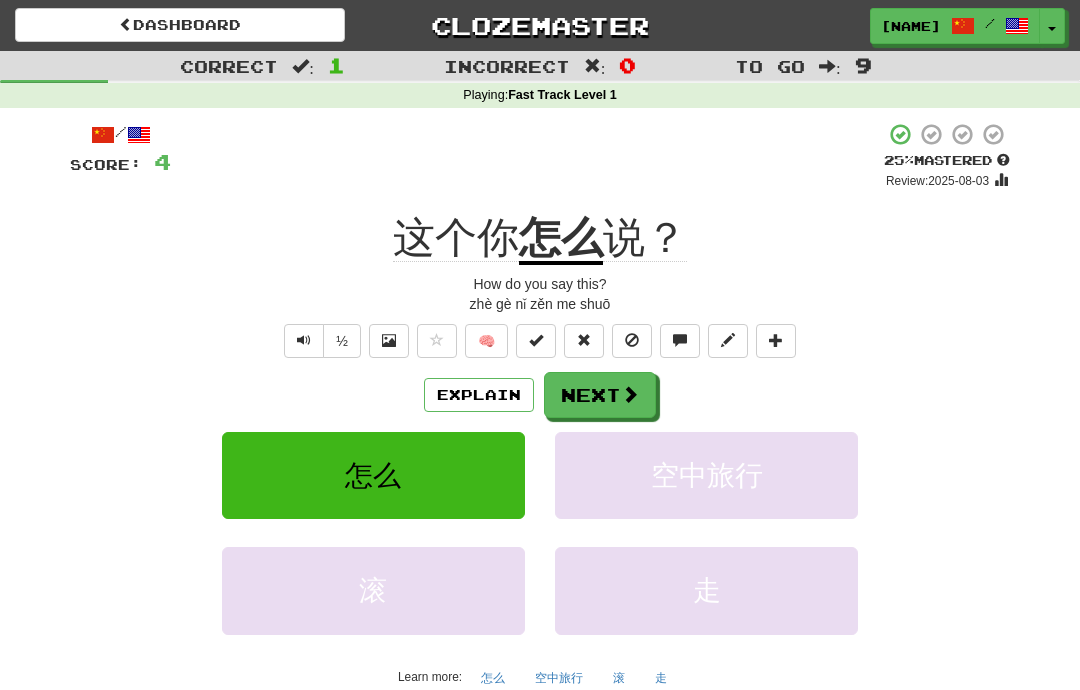 click at bounding box center [630, 394] 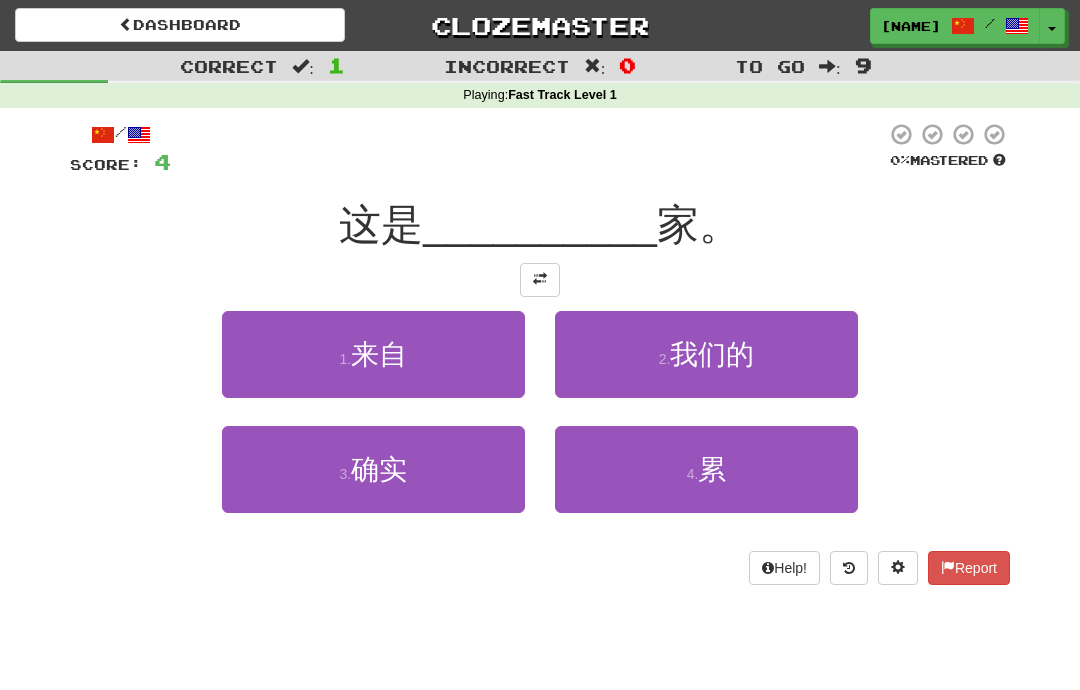 click on "我们的" at bounding box center [712, 354] 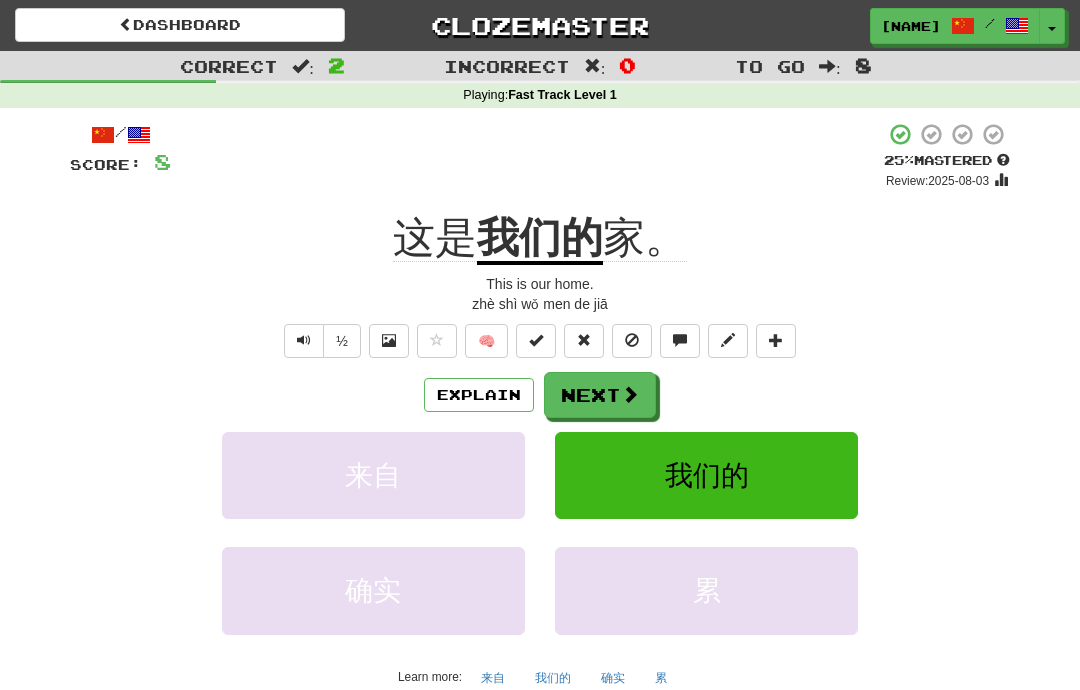 click at bounding box center [630, 394] 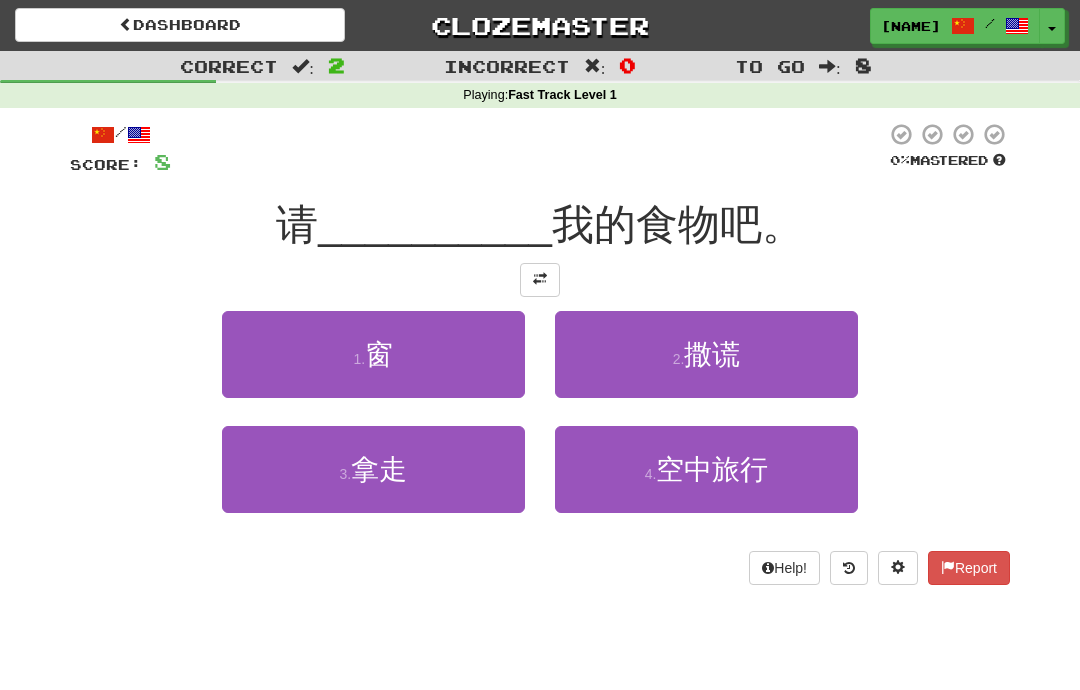 click on "空中旅行" at bounding box center (712, 469) 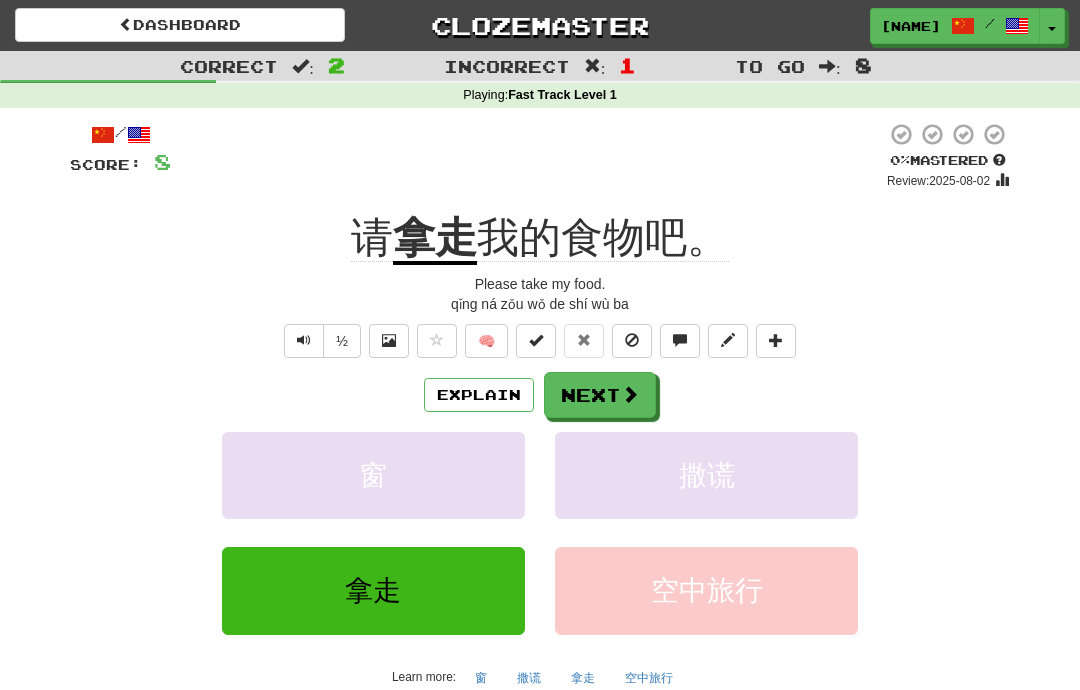 click on "Explain" at bounding box center (479, 395) 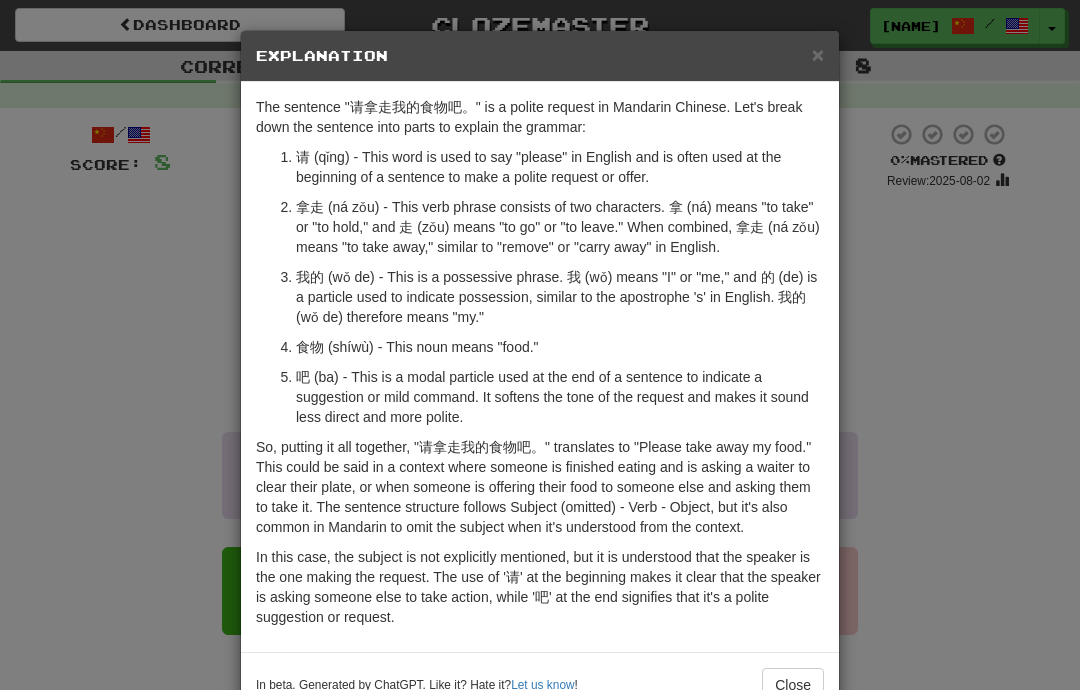 click on "×" at bounding box center [818, 54] 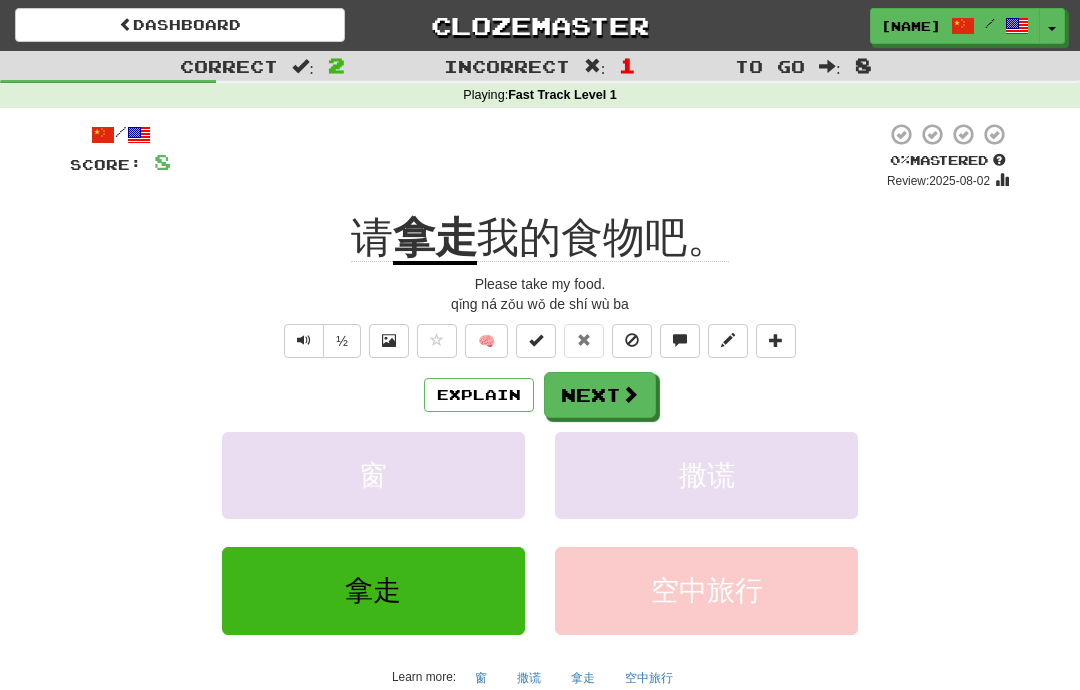 click on "Explain" at bounding box center [479, 395] 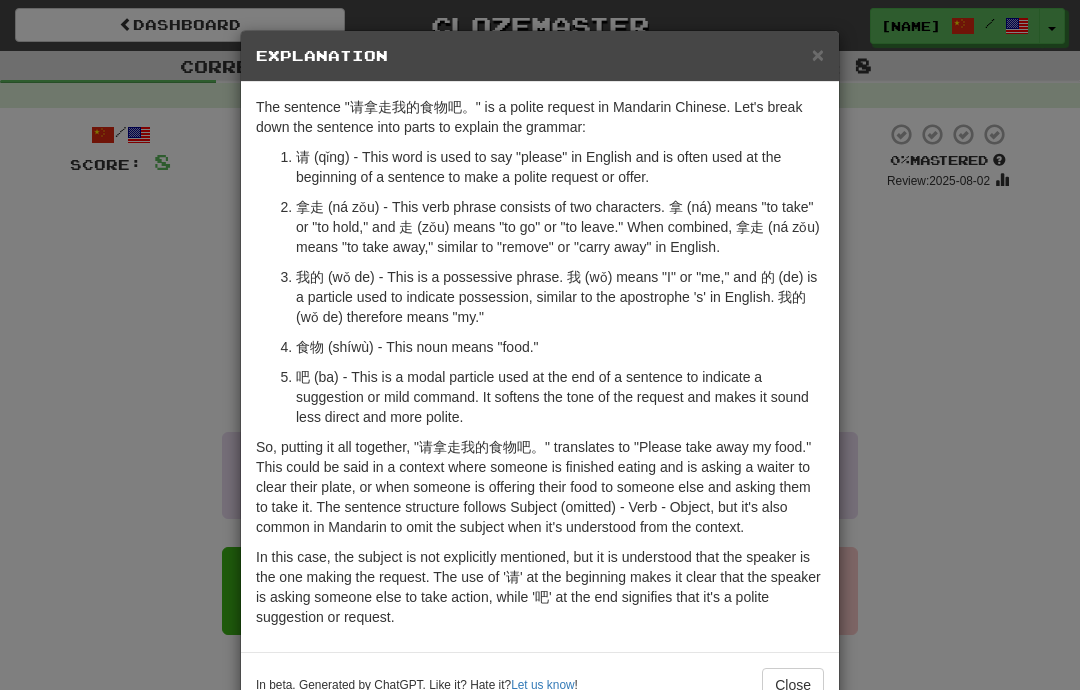 click on "×" at bounding box center (818, 54) 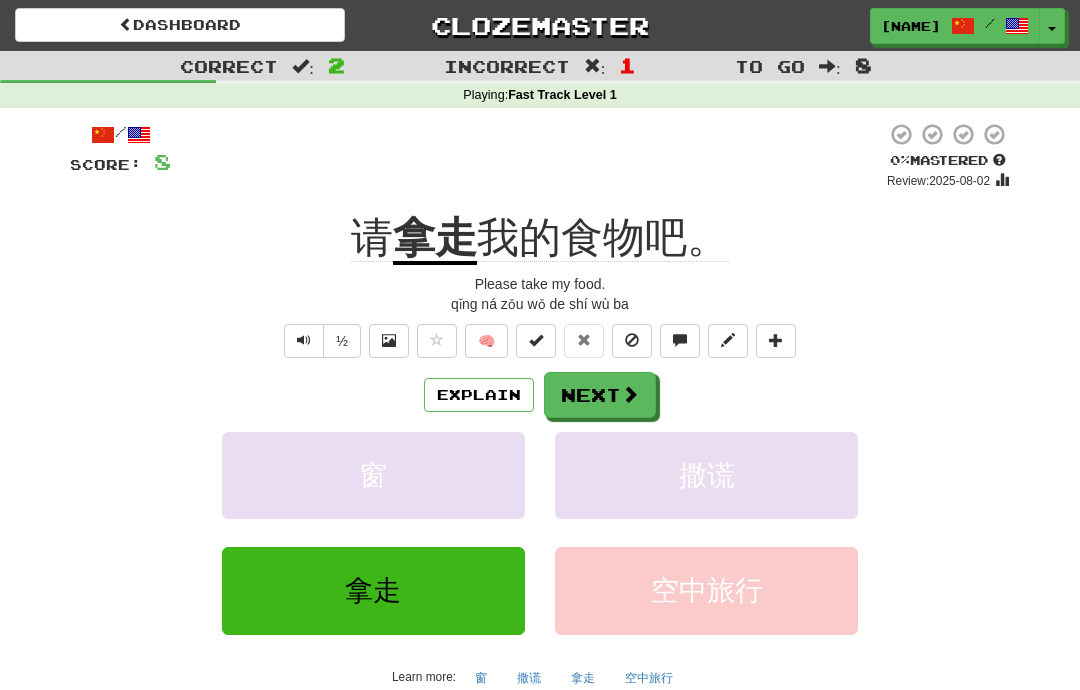 click at bounding box center (630, 394) 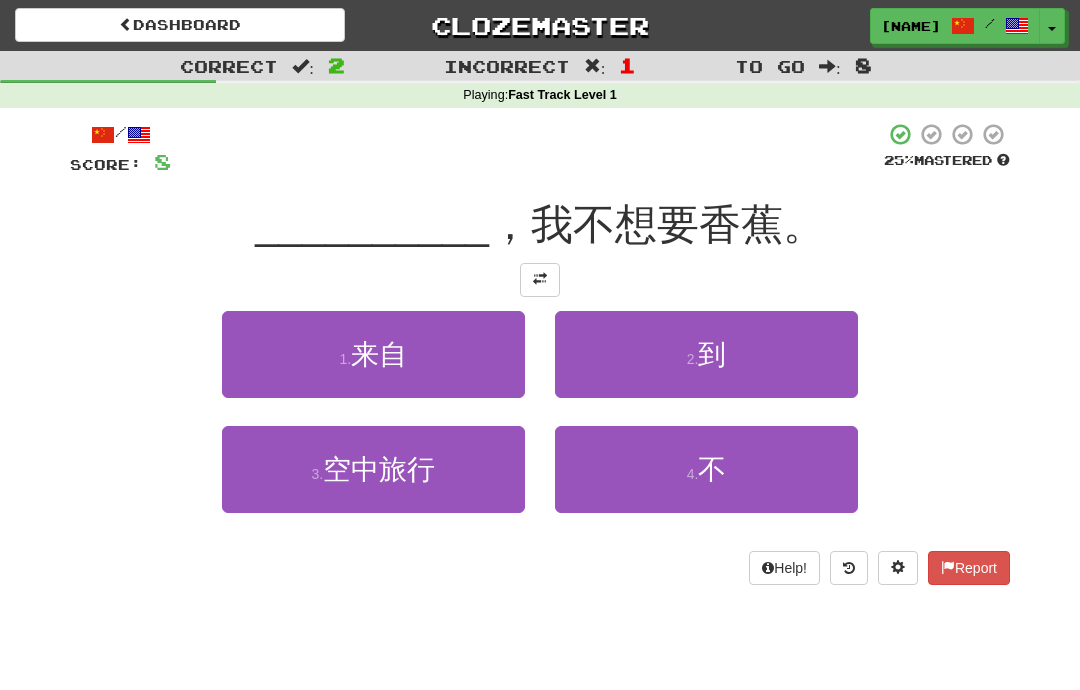 click on "4 .  不" at bounding box center [706, 469] 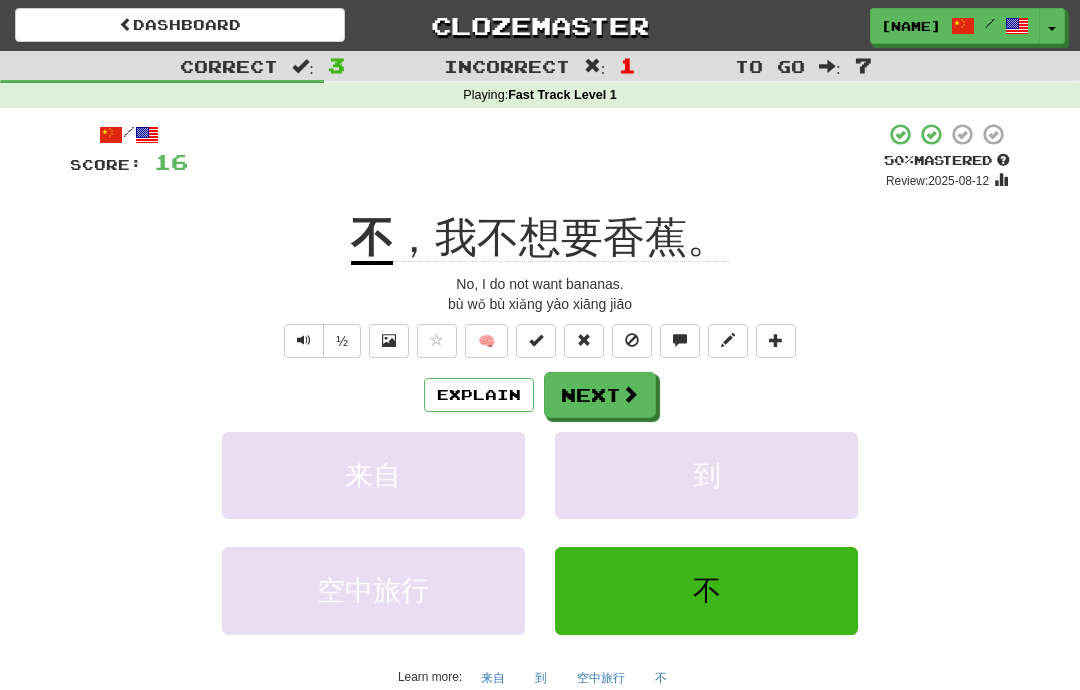 click on "Next" at bounding box center [600, 395] 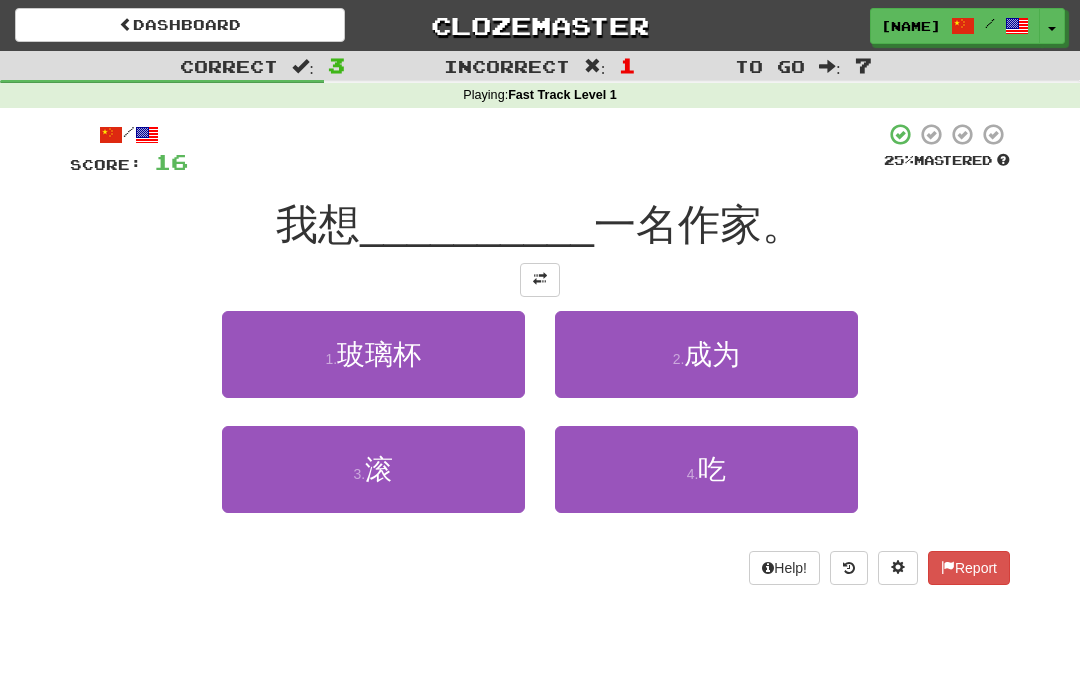 click on "2 .  成为" at bounding box center (706, 354) 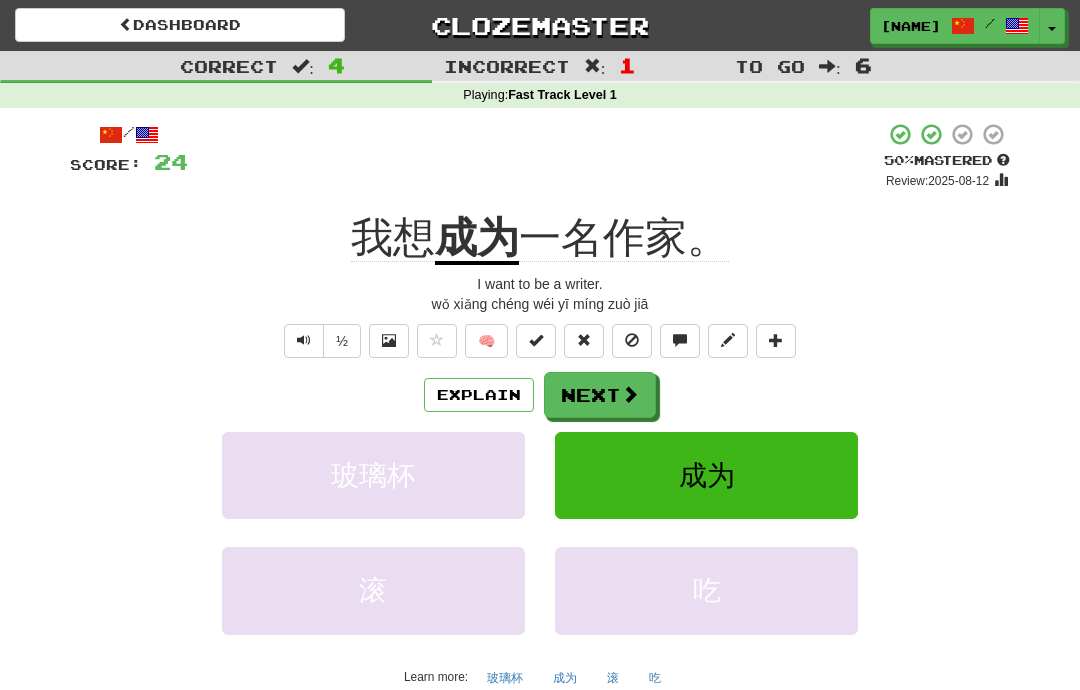 click on "Explain" at bounding box center [479, 395] 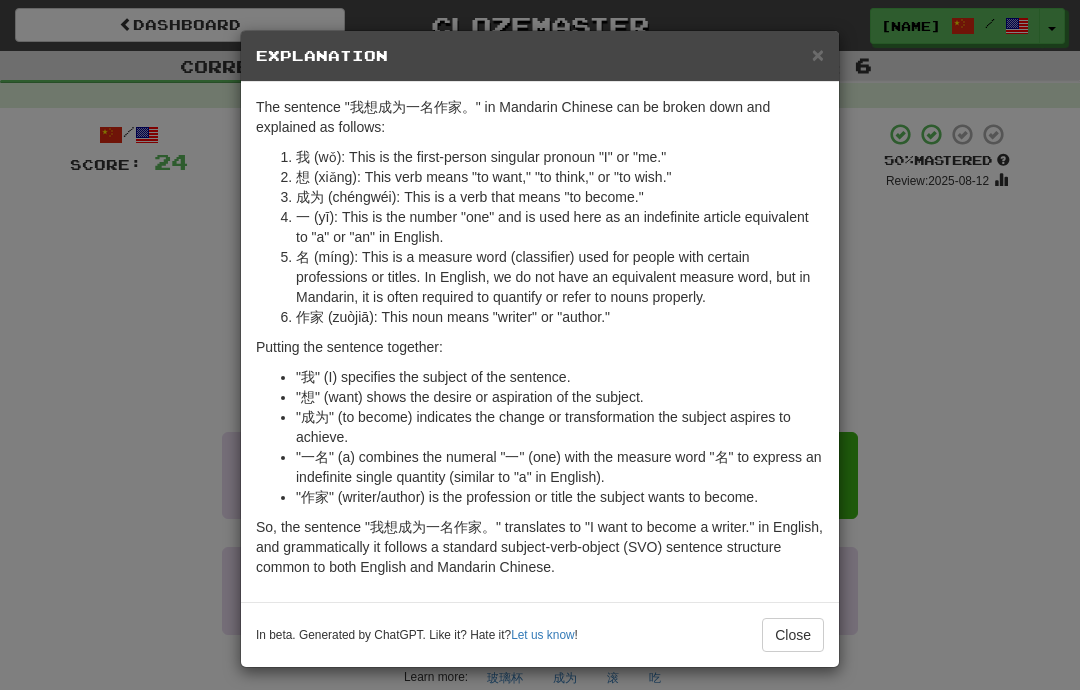 click on "×" at bounding box center (818, 54) 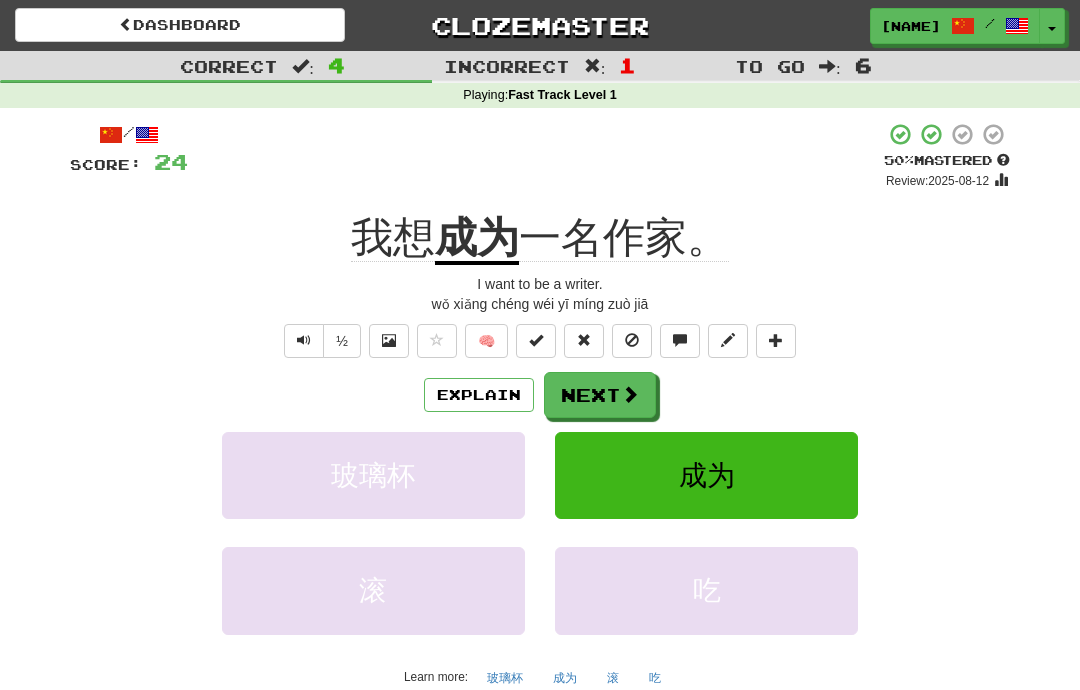 click on "Next" at bounding box center (600, 395) 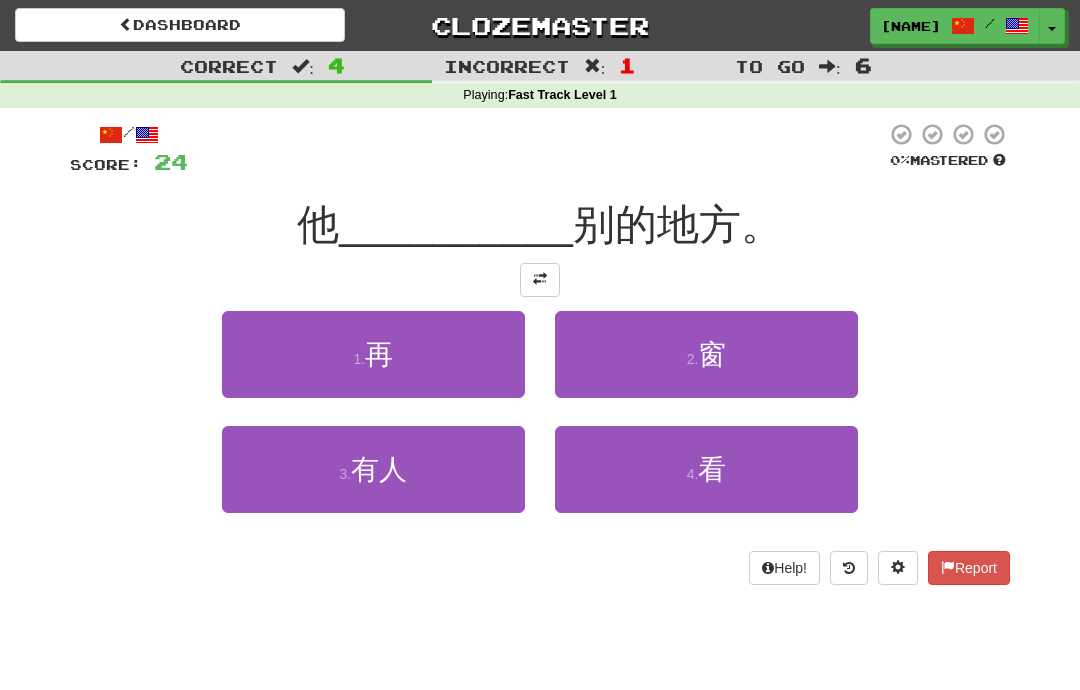 click on "3 .  有人" at bounding box center (373, 469) 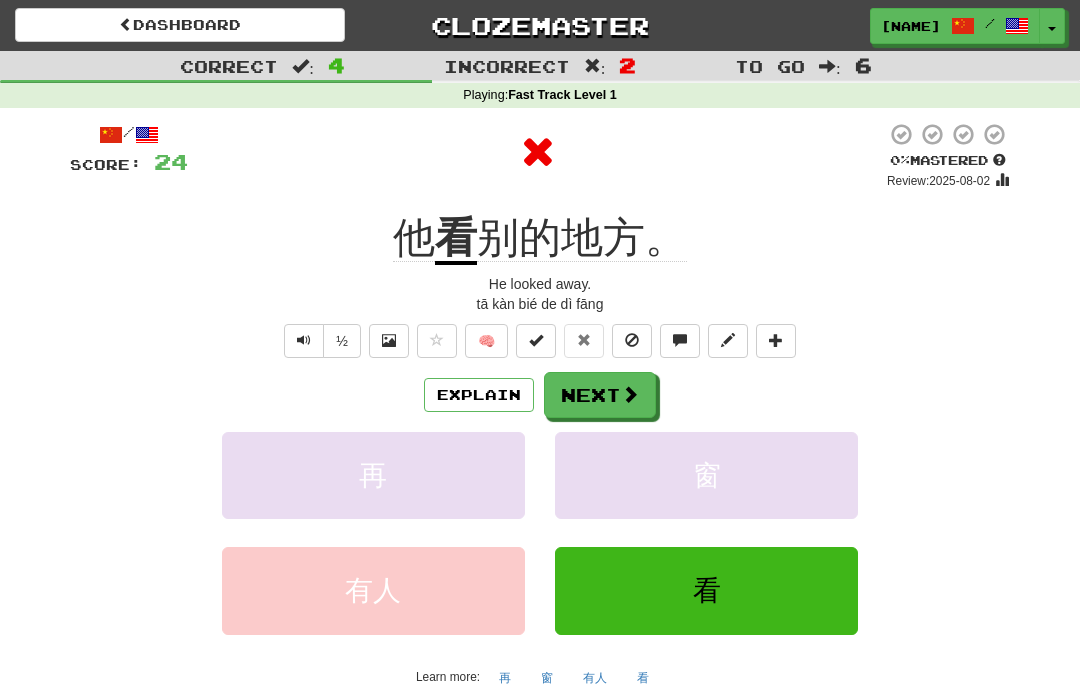 click at bounding box center [630, 394] 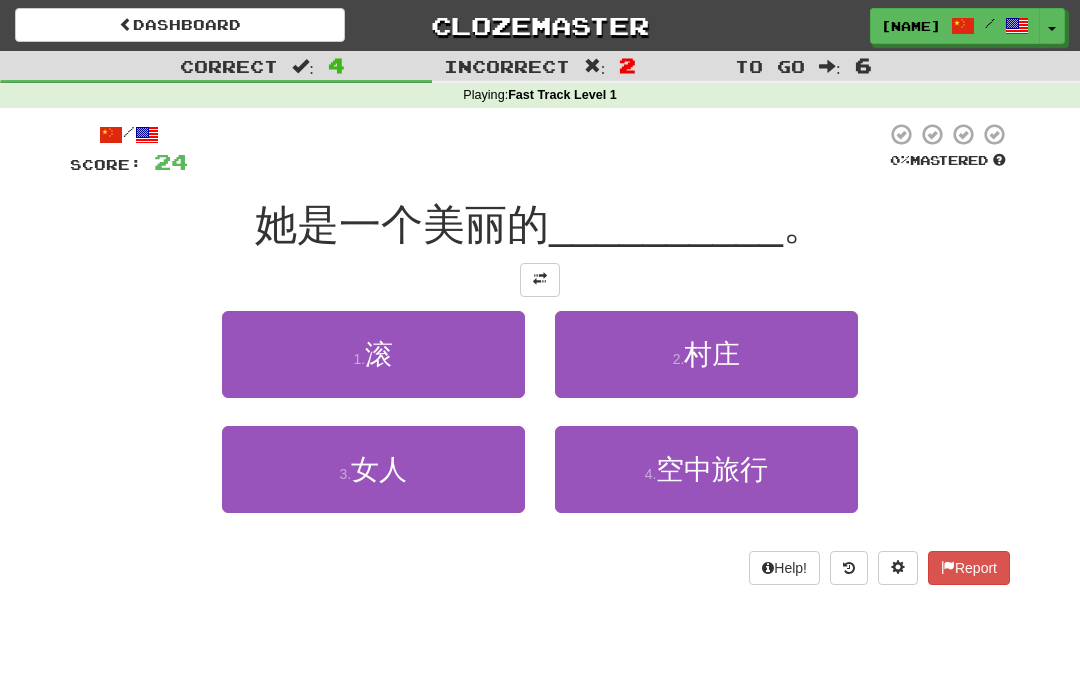 click on "3 .  女人" at bounding box center (373, 469) 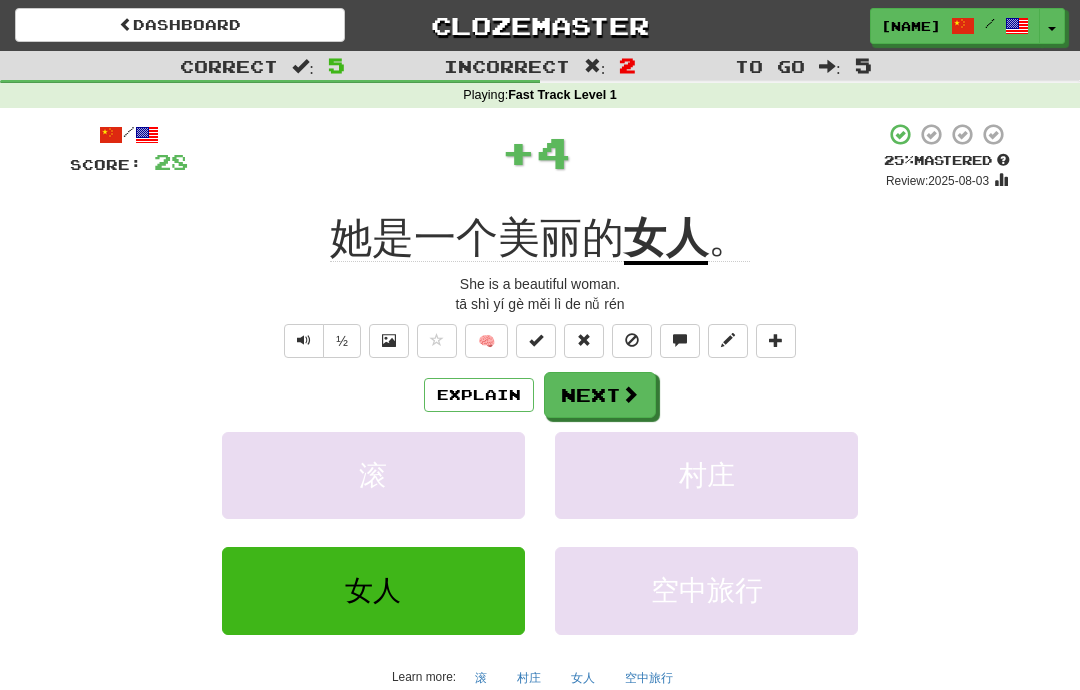 click on "Next" at bounding box center [600, 395] 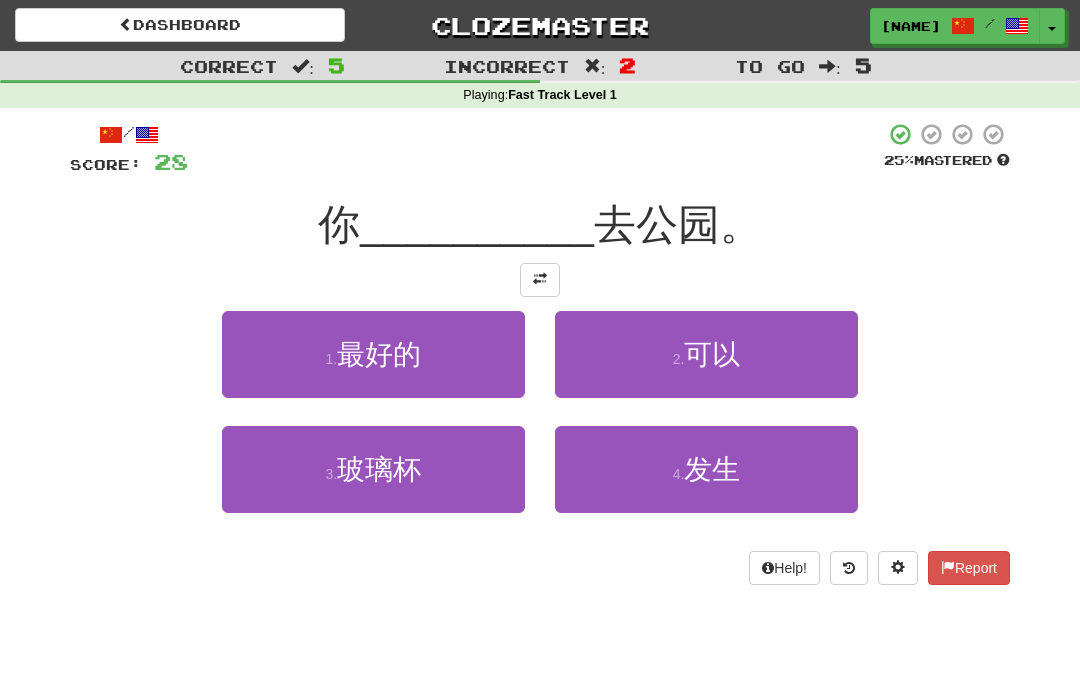 click on "4 .  发生" at bounding box center [706, 469] 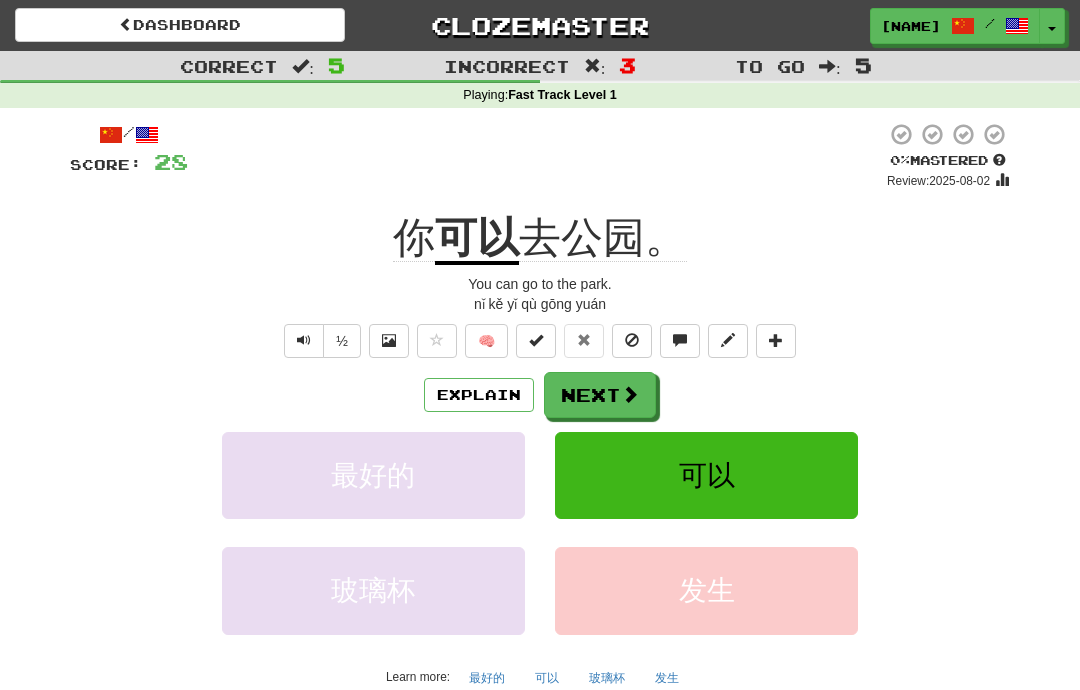 click on "Next" at bounding box center [600, 395] 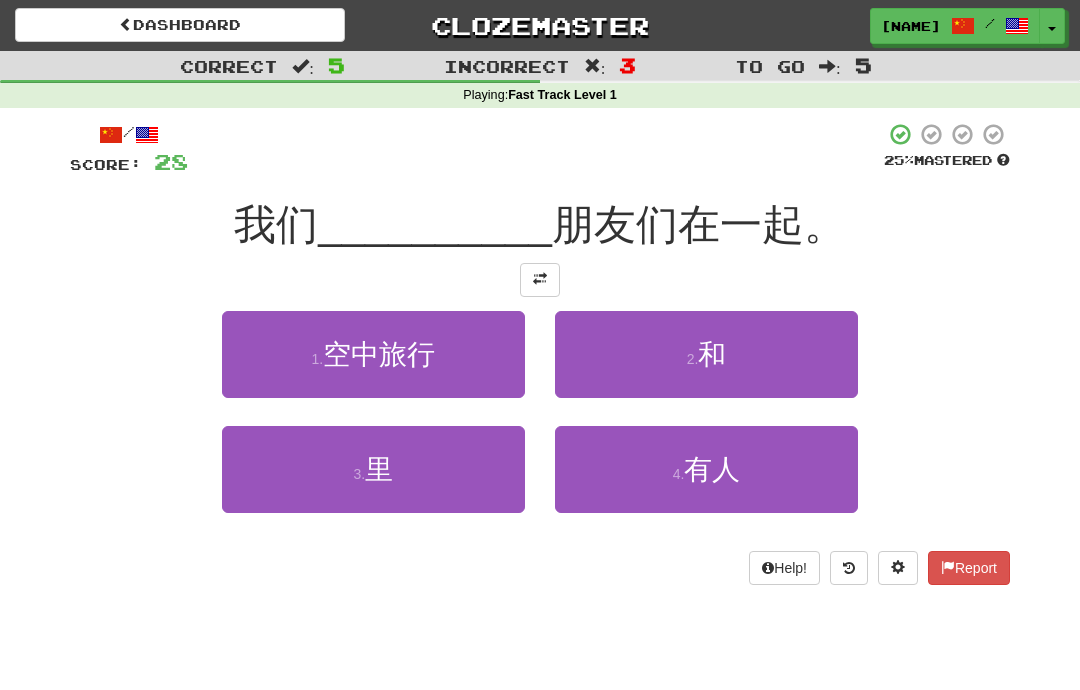 click on "4 .  有人" at bounding box center (706, 469) 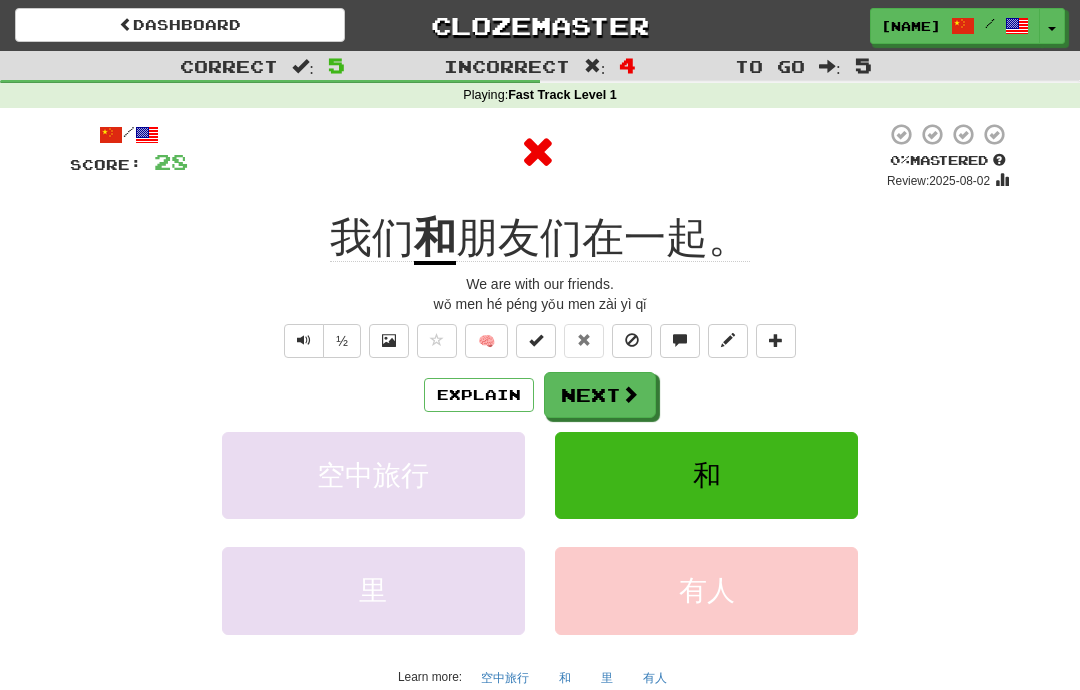 click at bounding box center [630, 394] 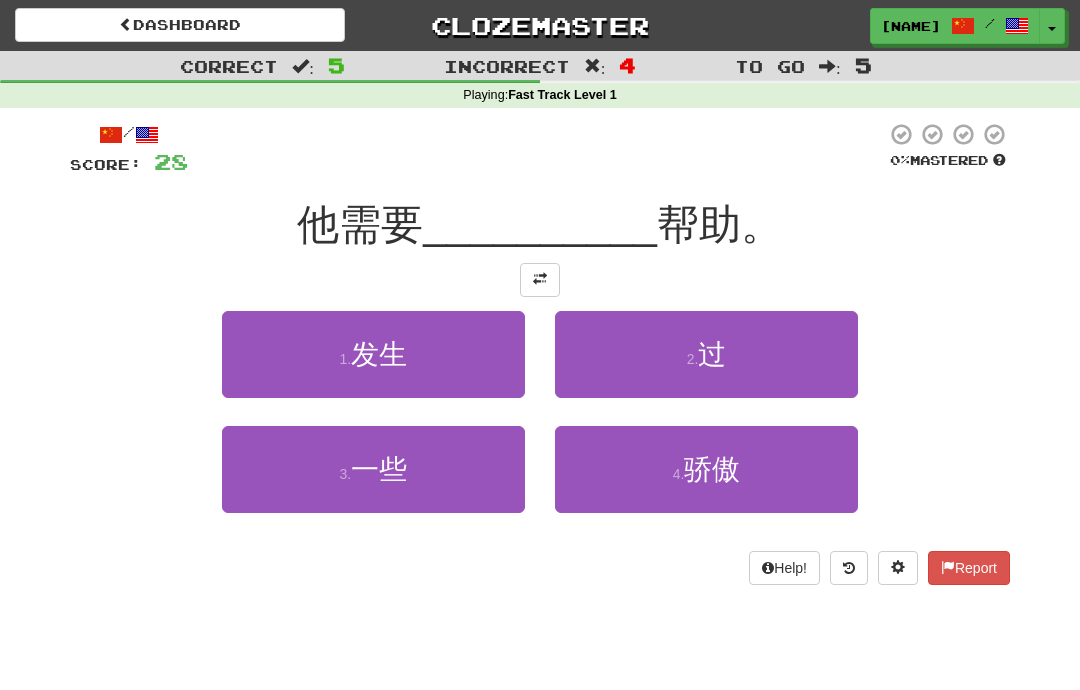 click on "1 .  发生" at bounding box center (373, 354) 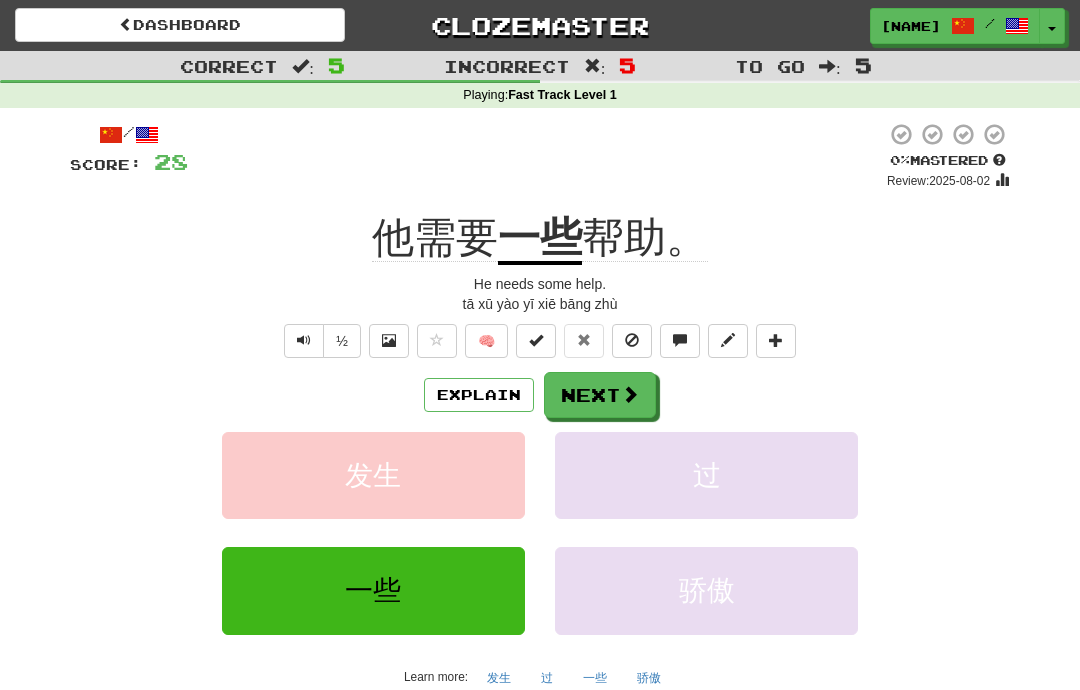click on "Explain" at bounding box center (479, 395) 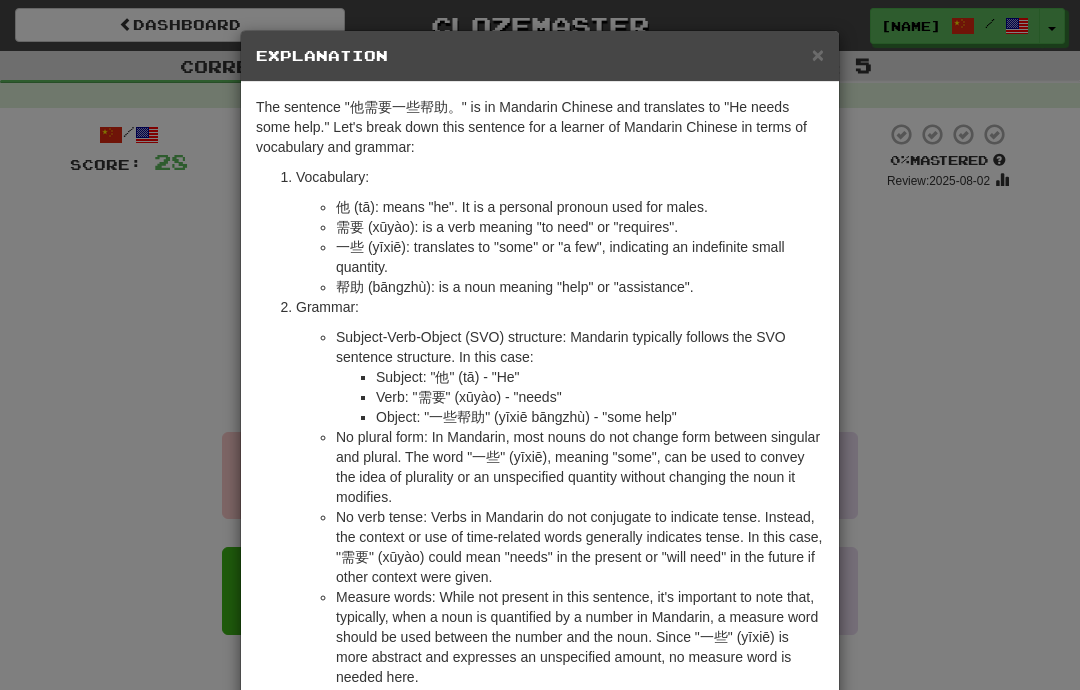 click on "×" at bounding box center (818, 54) 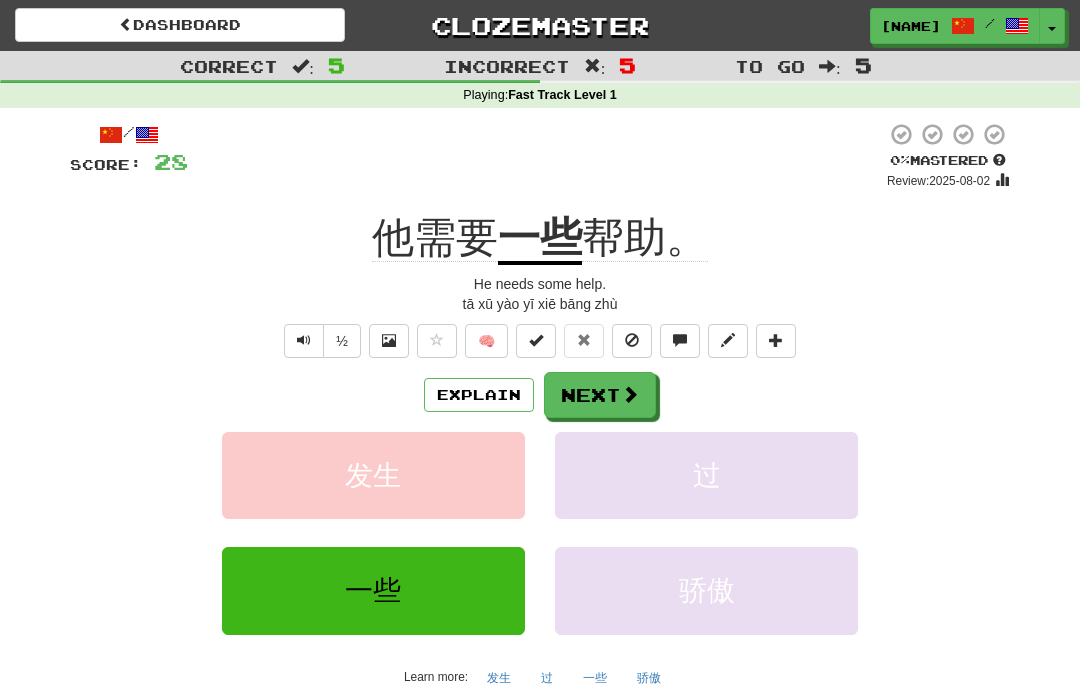 click on "Next" at bounding box center [600, 395] 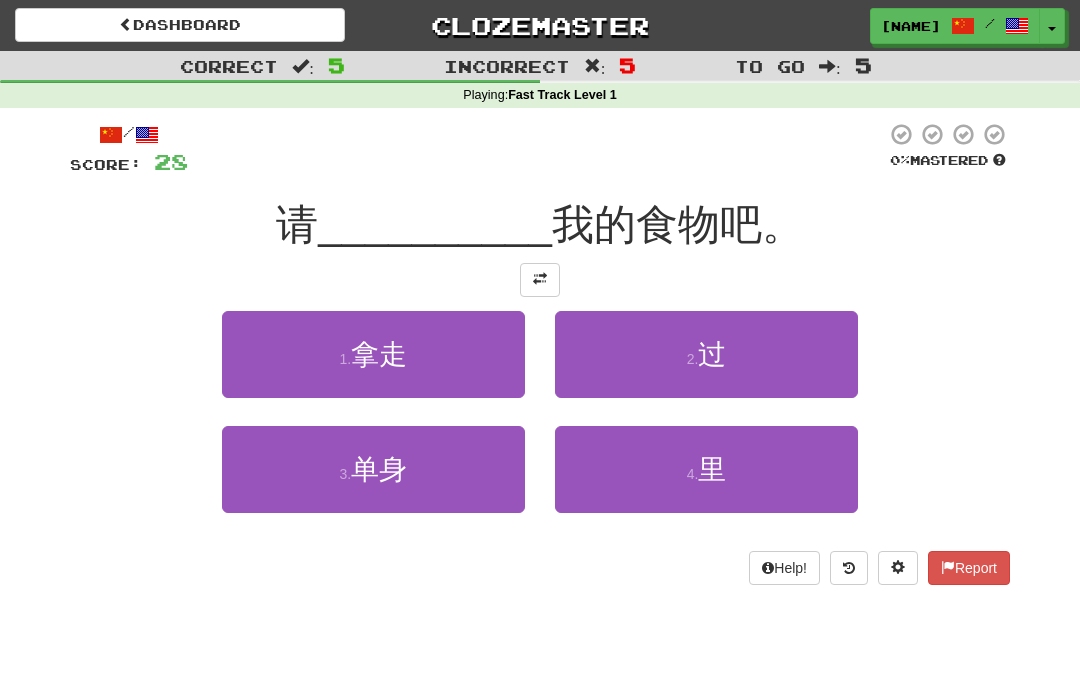 click on "1 .  拿走" at bounding box center (373, 354) 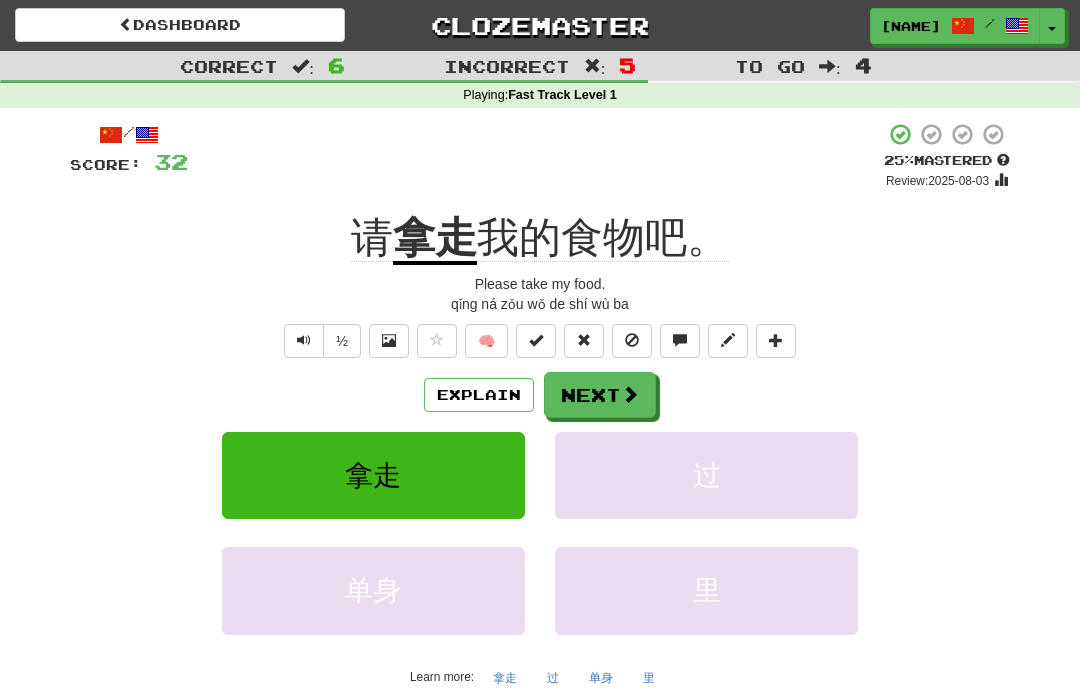 click on "Next" at bounding box center (600, 395) 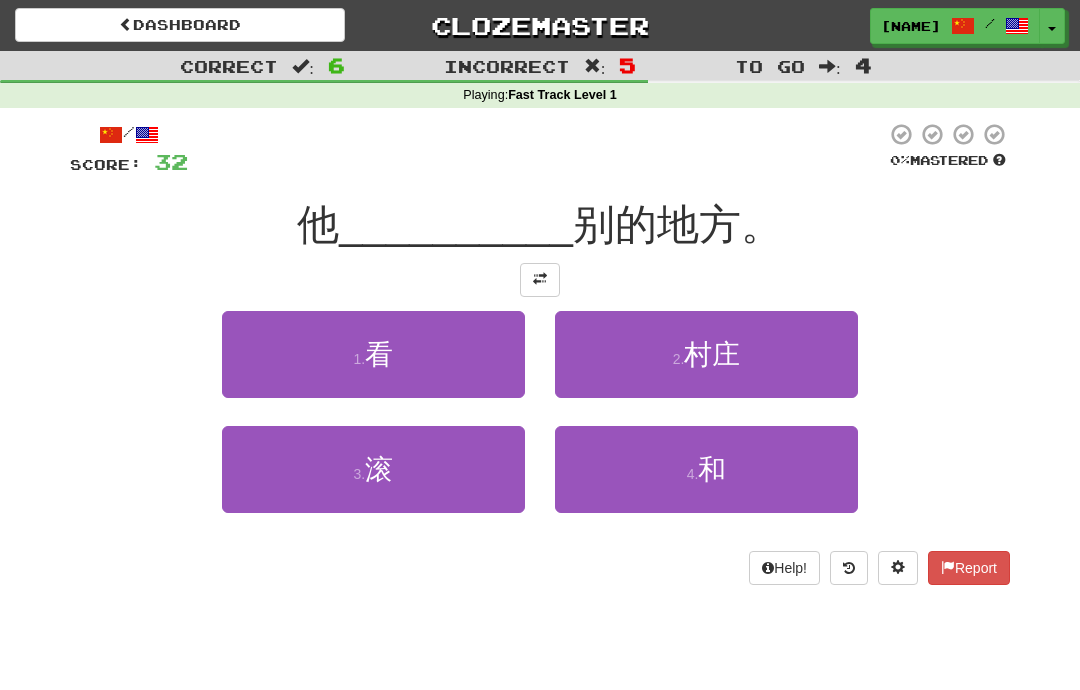 click on "1 .  看" at bounding box center [373, 354] 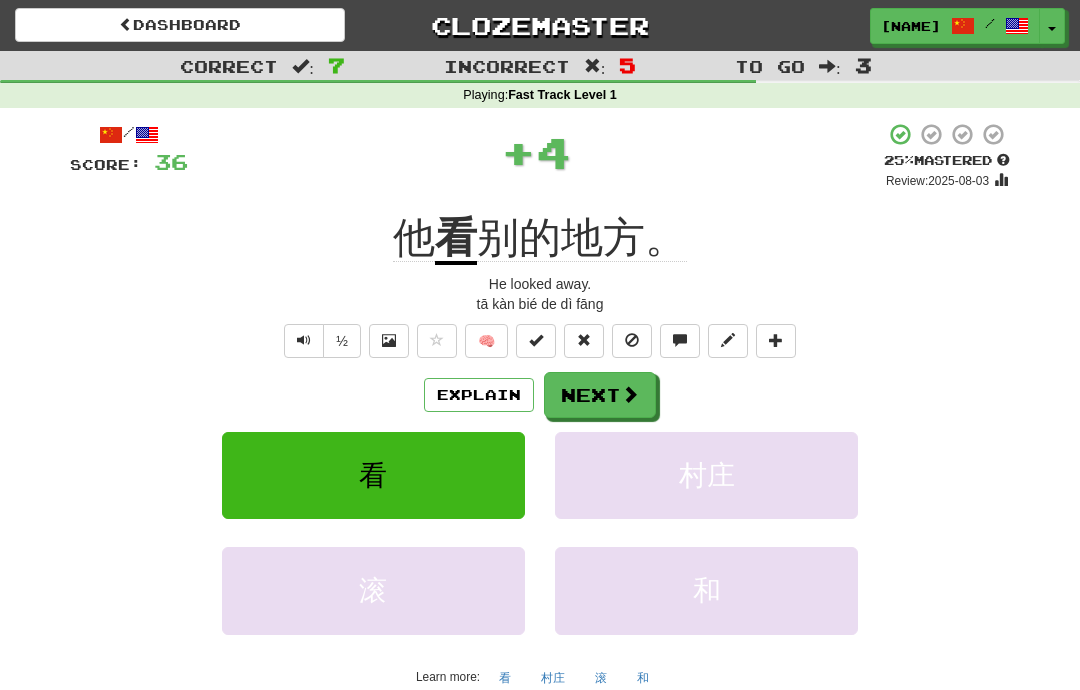 click at bounding box center (630, 394) 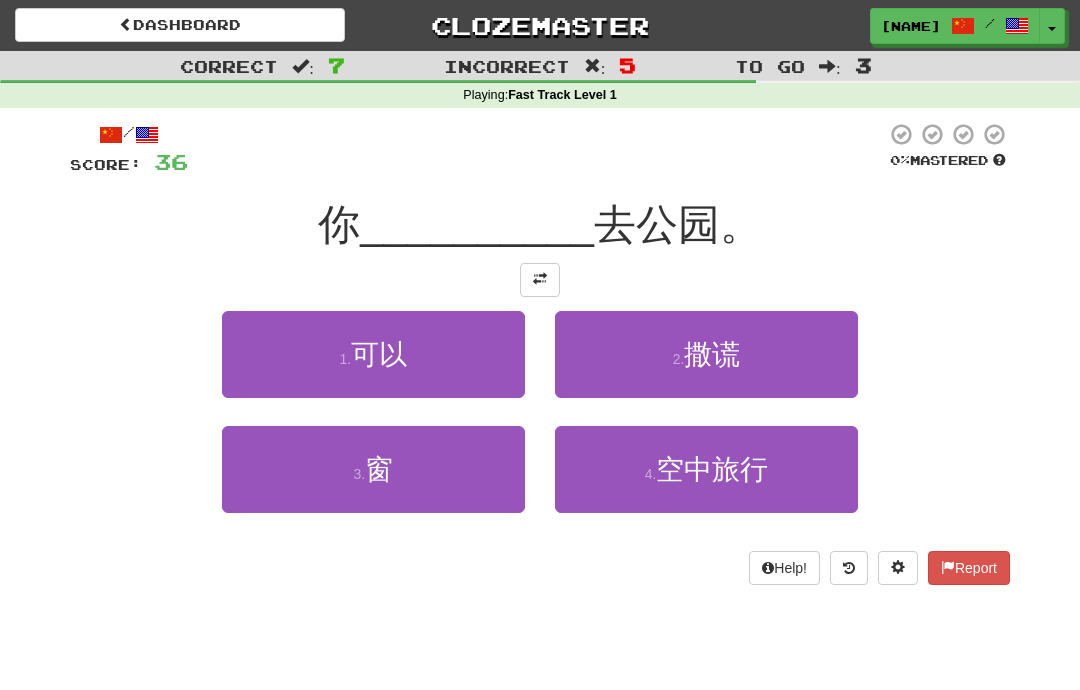 click on "1 .  可以" at bounding box center [373, 354] 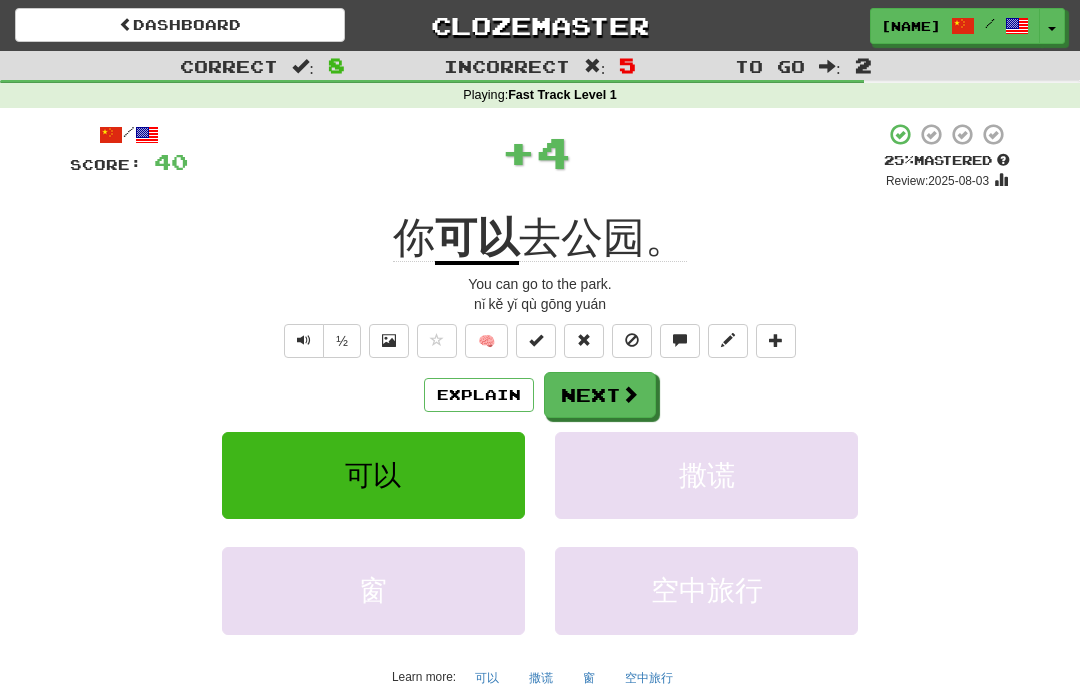 click at bounding box center [630, 394] 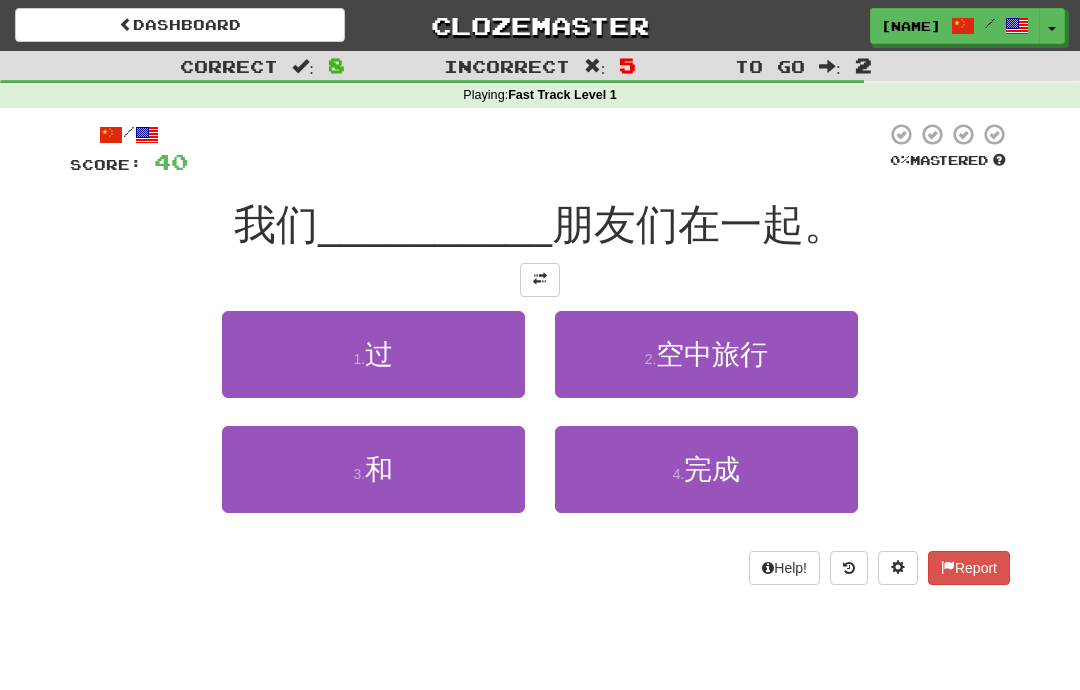 click on "3 .  和" at bounding box center (373, 469) 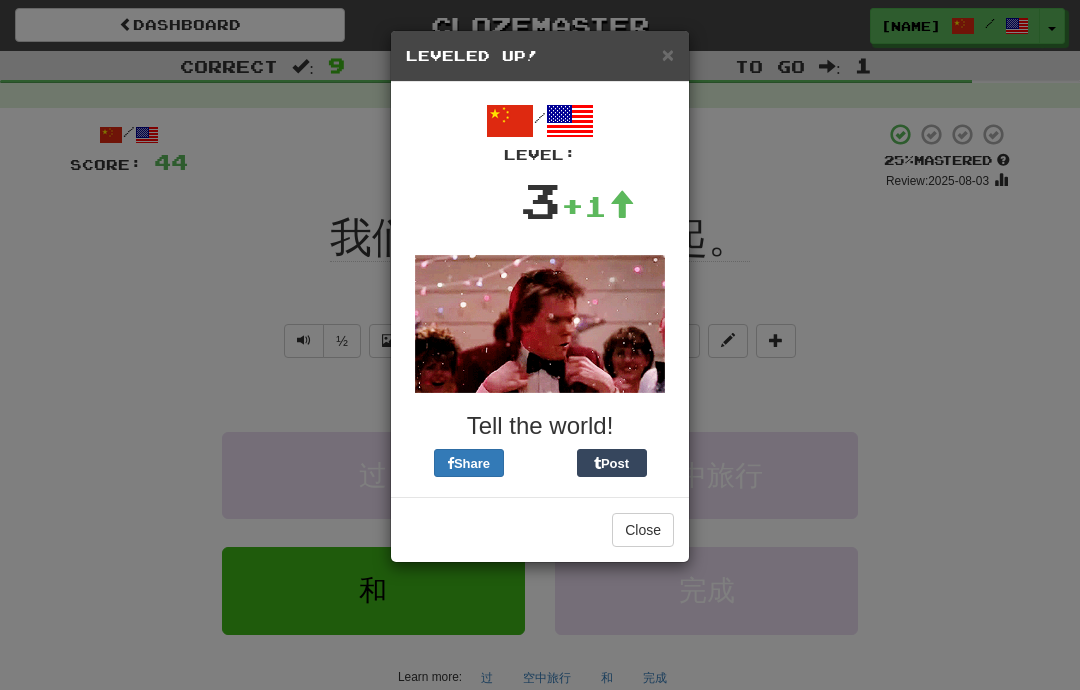 click on "Close" at bounding box center (643, 530) 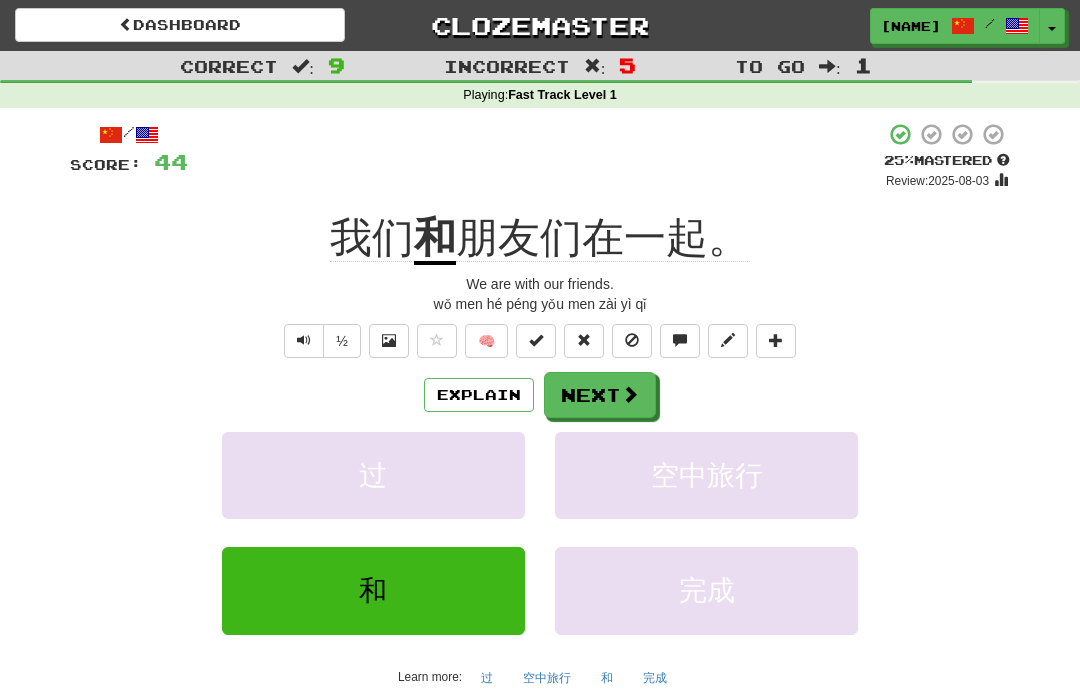 click on "Next" at bounding box center (600, 395) 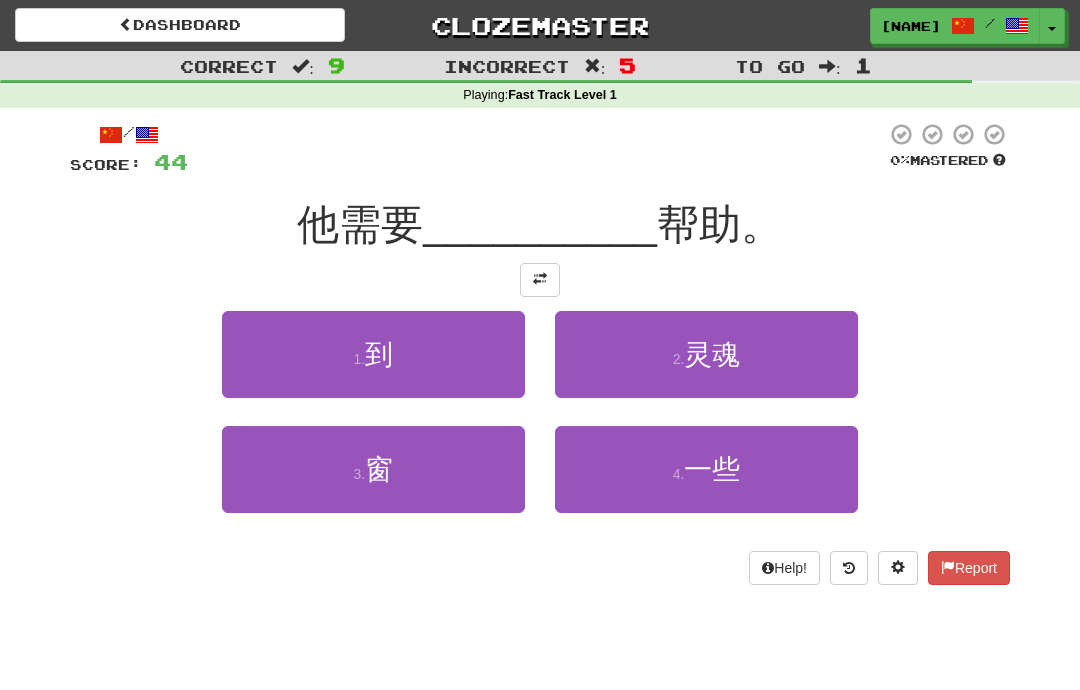 click on "4 .  一些" at bounding box center [706, 469] 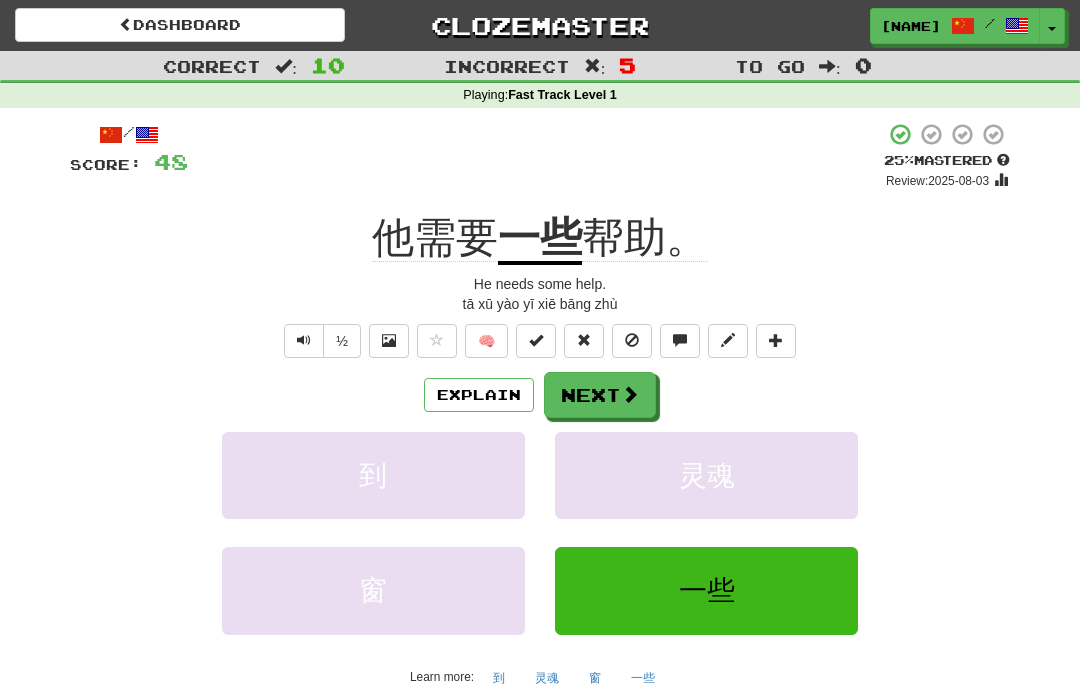 click at bounding box center [630, 394] 